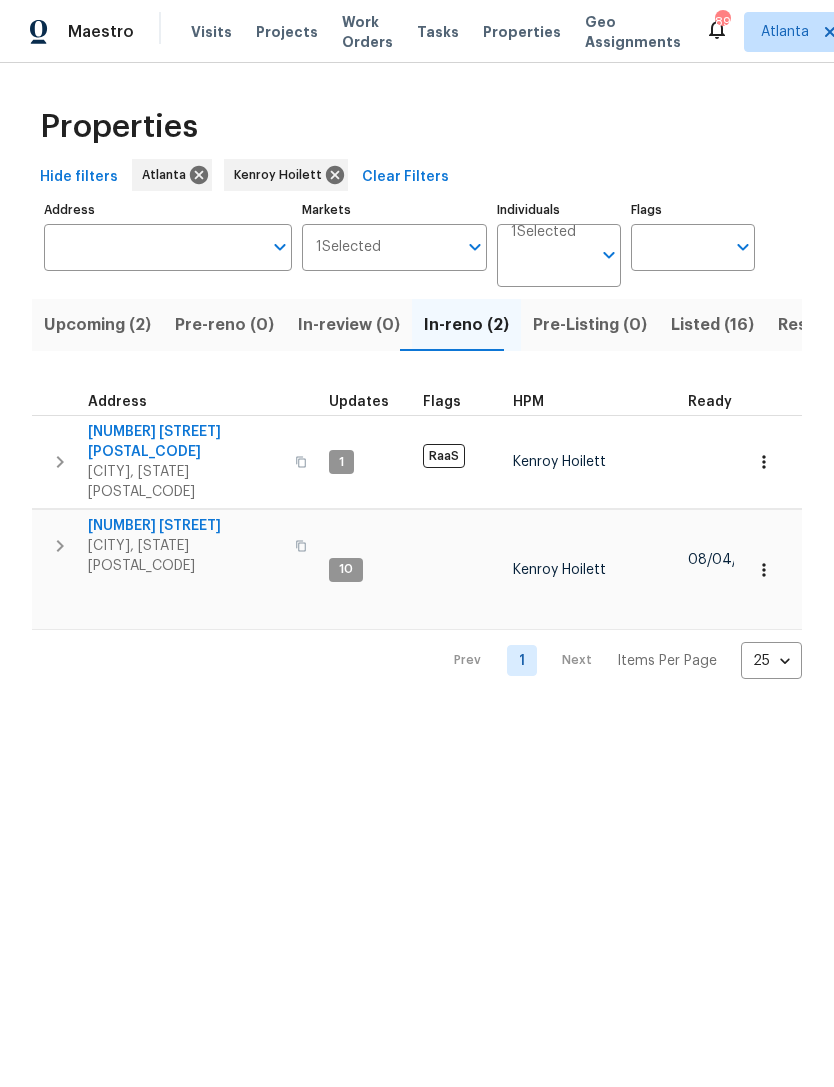 scroll, scrollTop: 0, scrollLeft: 0, axis: both 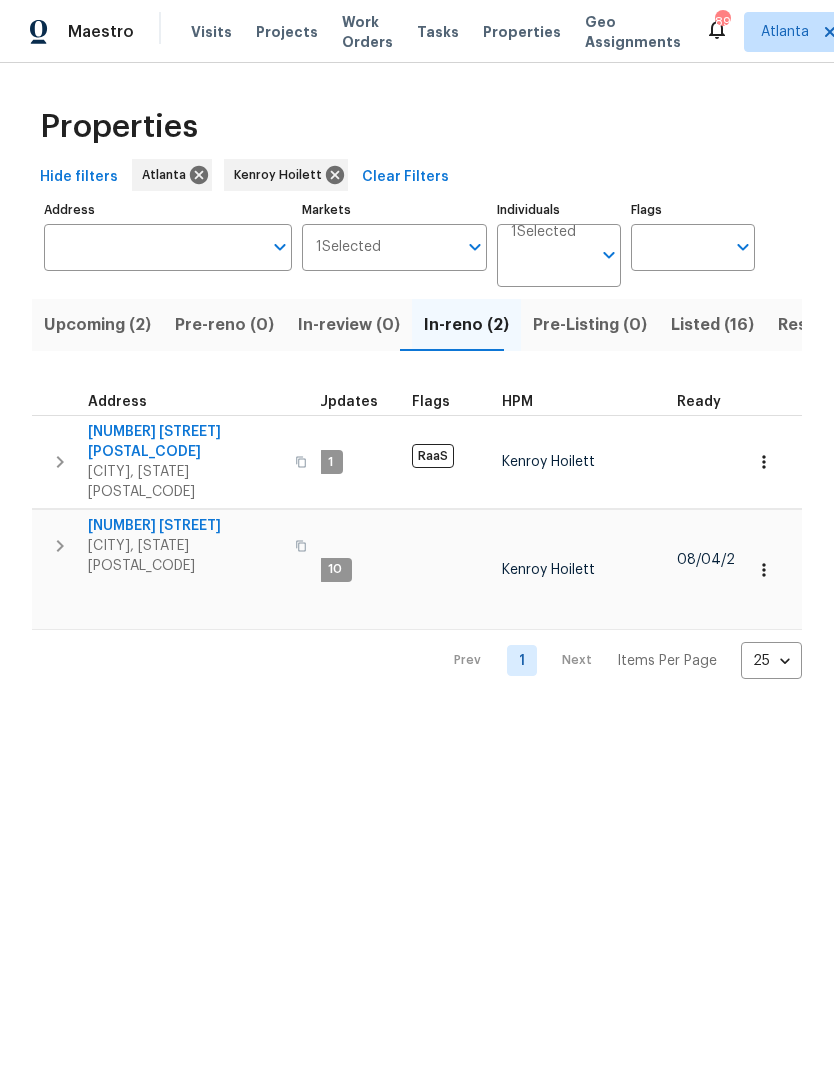 click on "[NUMBER] [STREET]" at bounding box center [185, 442] 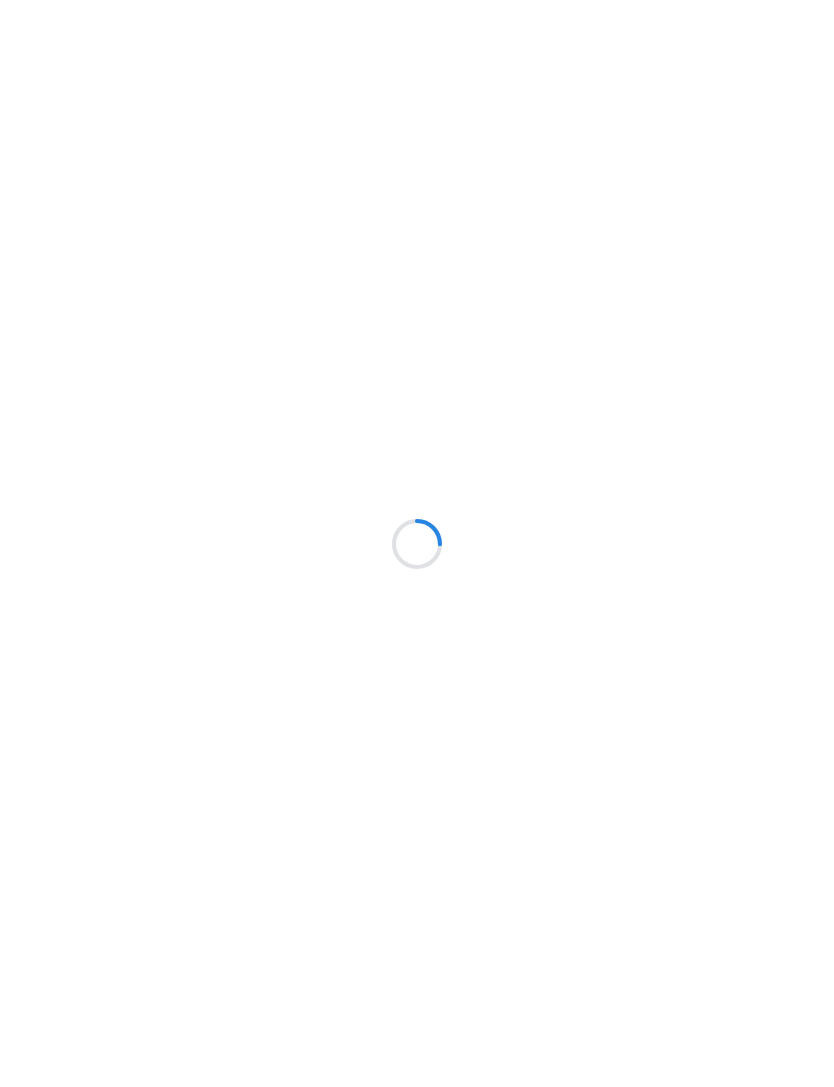 scroll, scrollTop: 0, scrollLeft: 0, axis: both 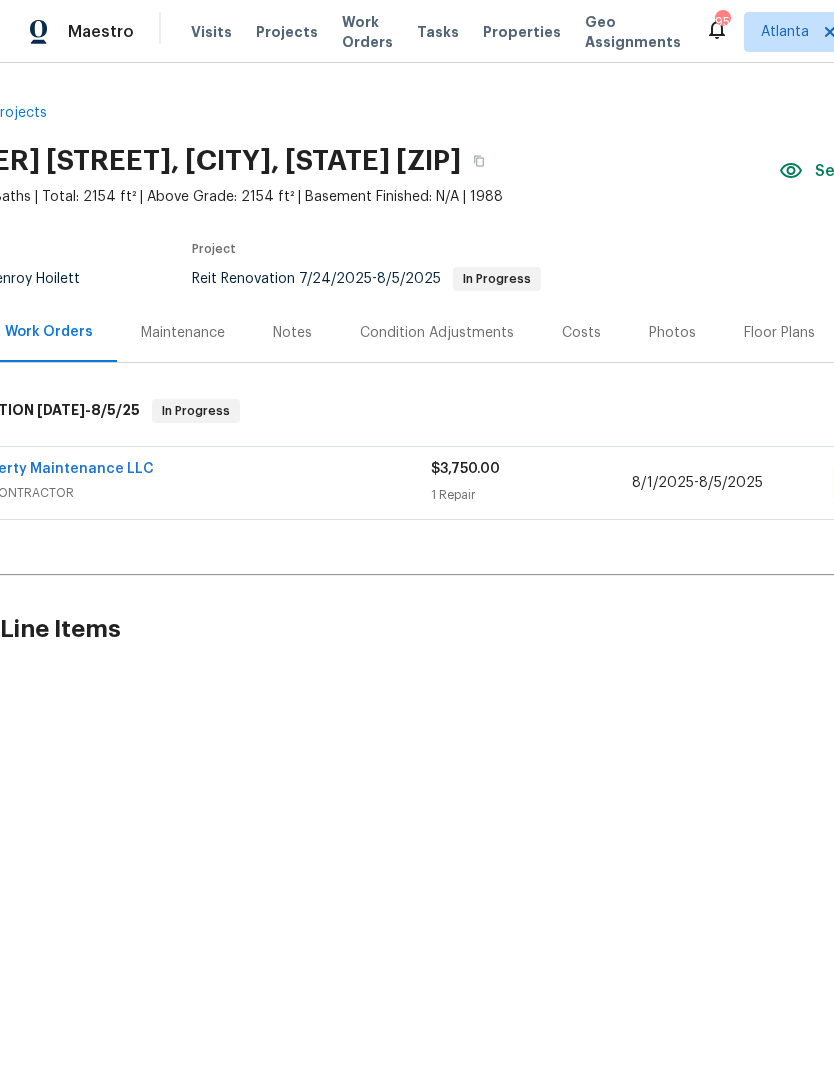 click on "Glen Property Maintenance LLC" at bounding box center (41, 469) 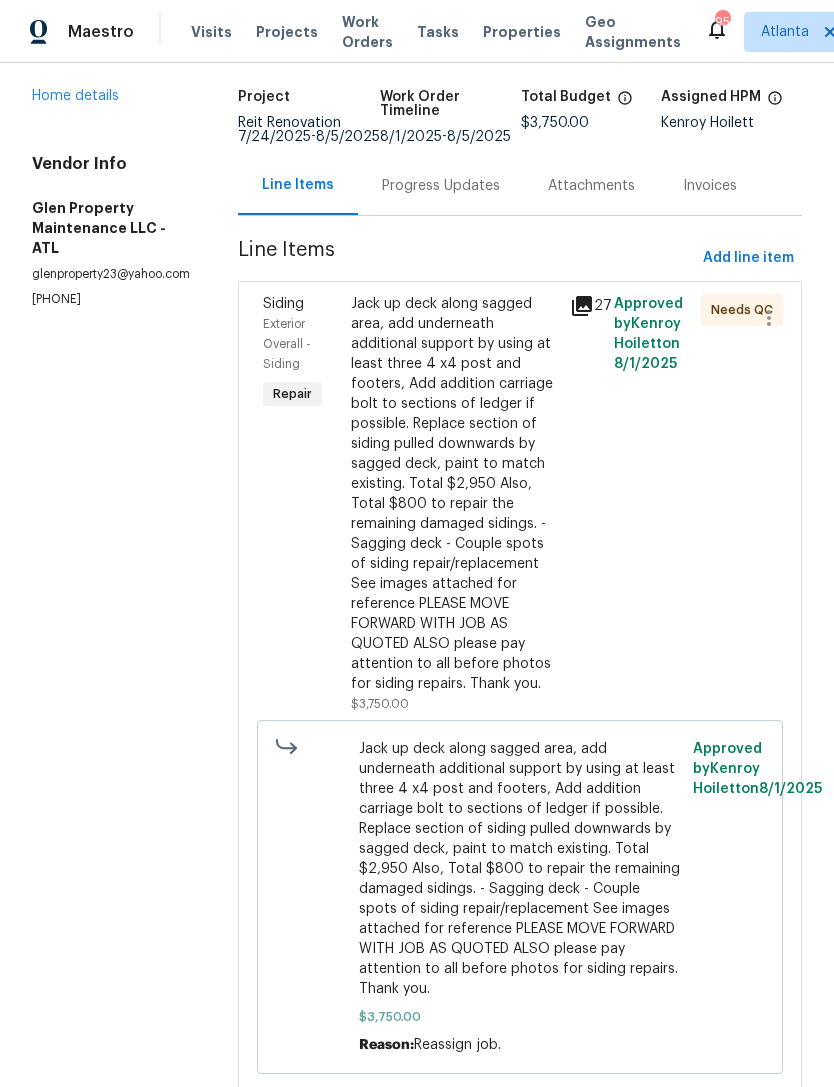 scroll, scrollTop: 124, scrollLeft: 0, axis: vertical 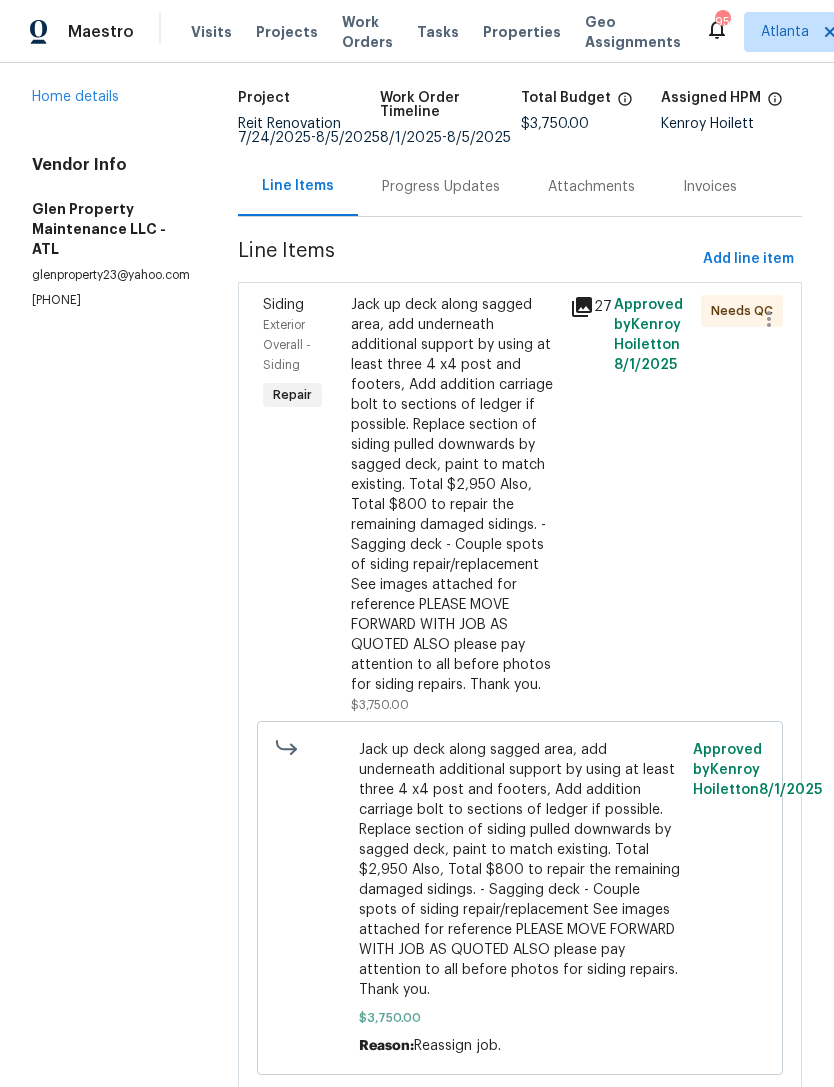 click on "2097 Kolb Ridge Ct SW Marietta, GA 30008 Home details" at bounding box center [111, 61] 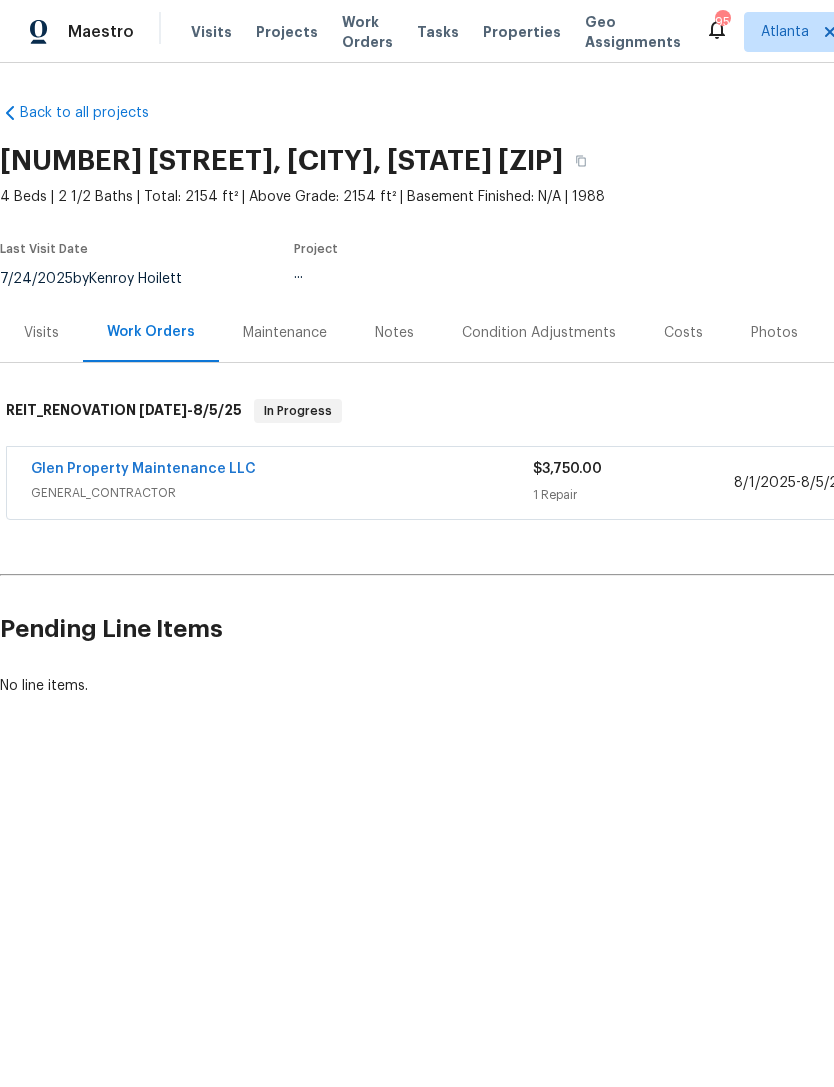scroll, scrollTop: 0, scrollLeft: 0, axis: both 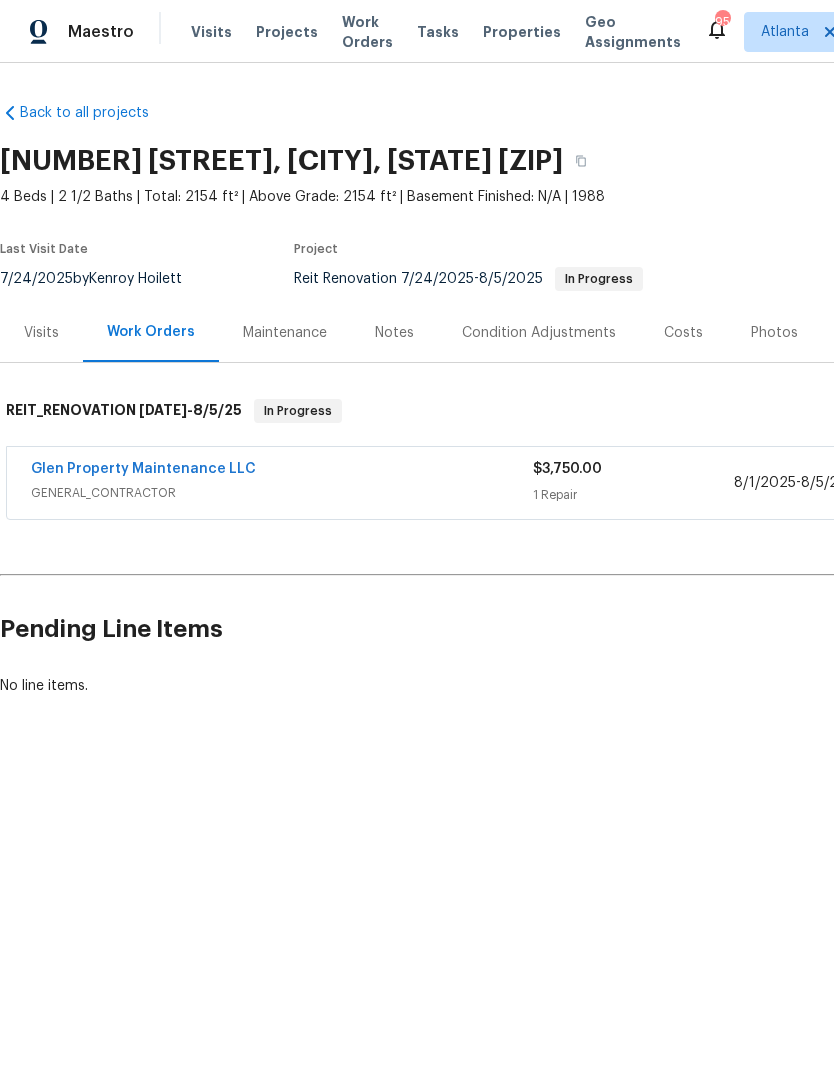 click on "Visits" at bounding box center (41, 333) 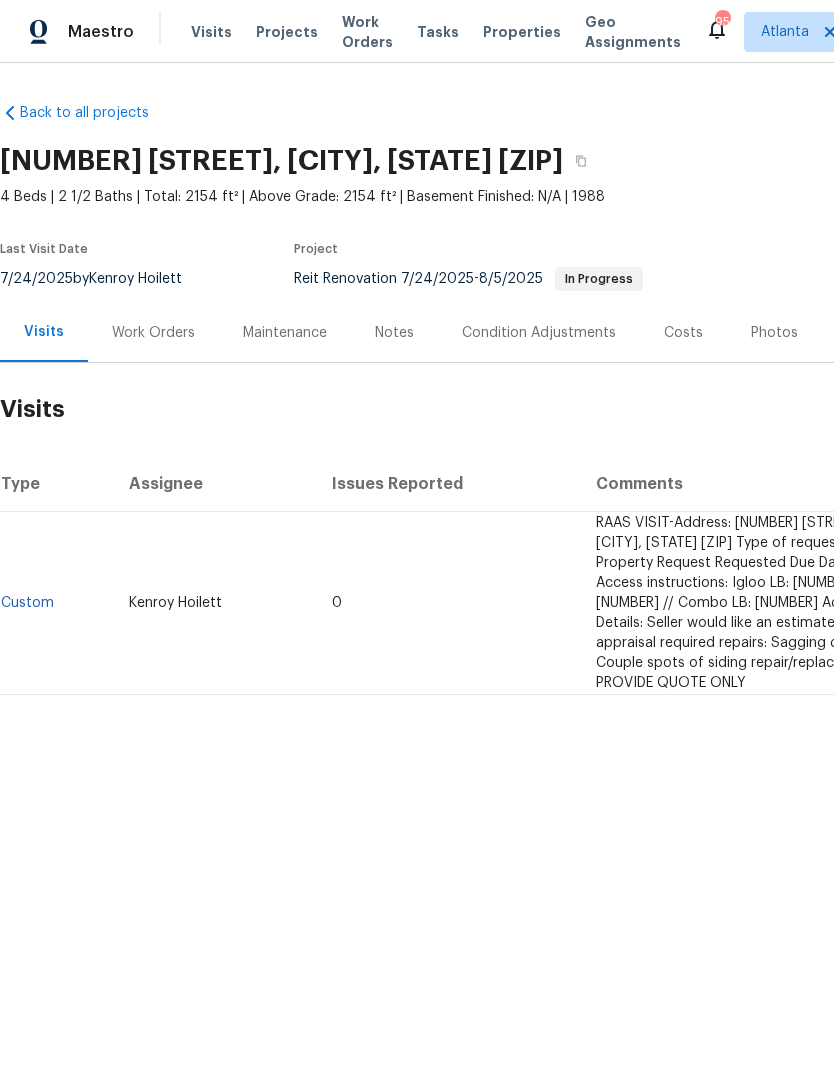 scroll, scrollTop: 0, scrollLeft: 0, axis: both 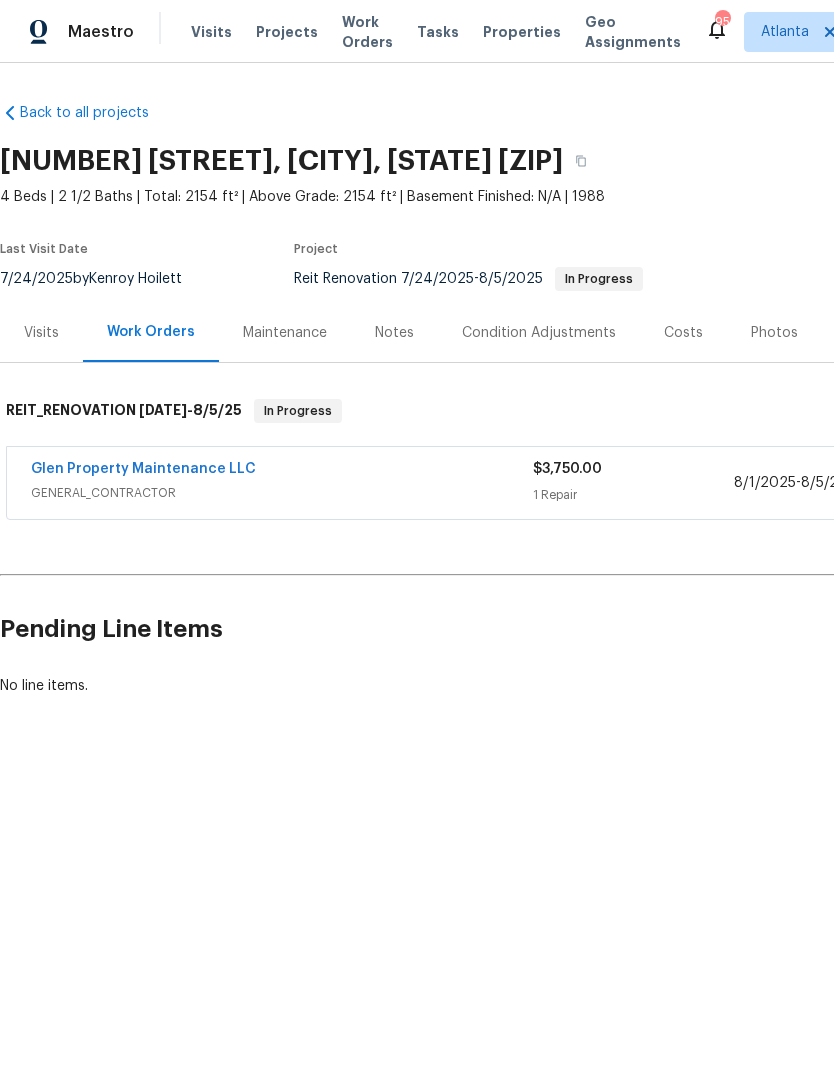 click on "Glen Property Maintenance LLC" at bounding box center (143, 469) 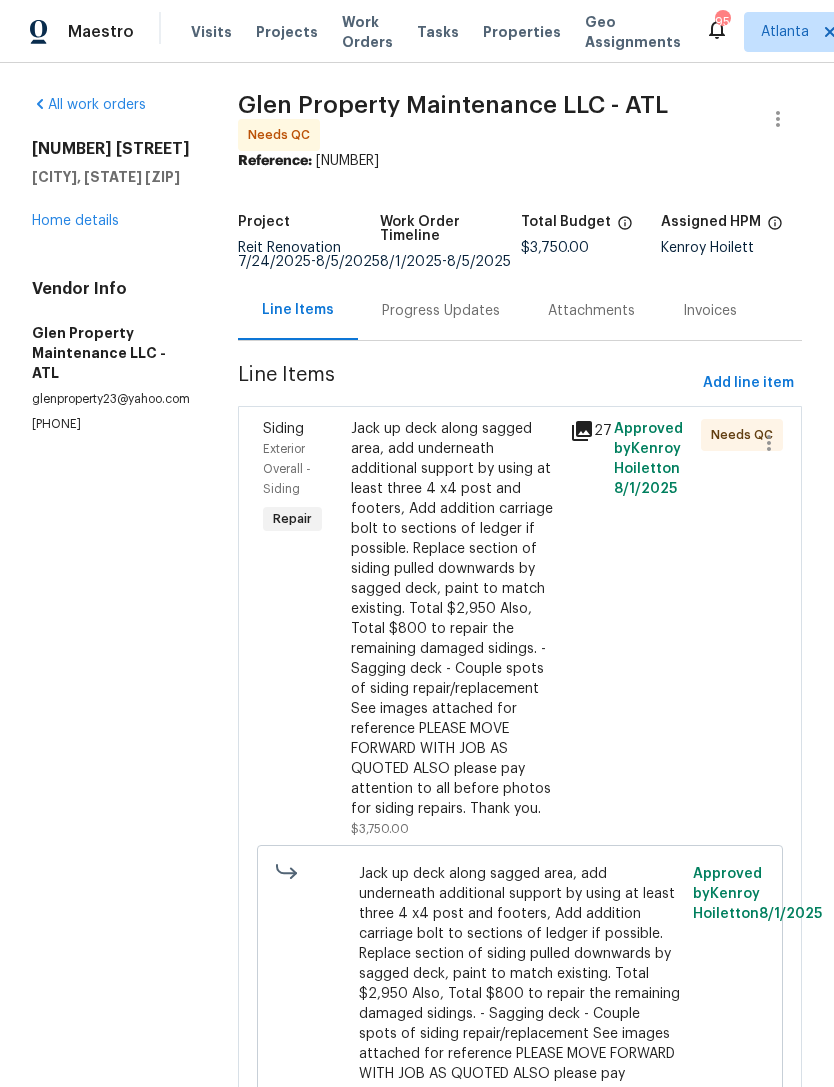 click on "Exterior Overall - Siding" at bounding box center (301, 469) 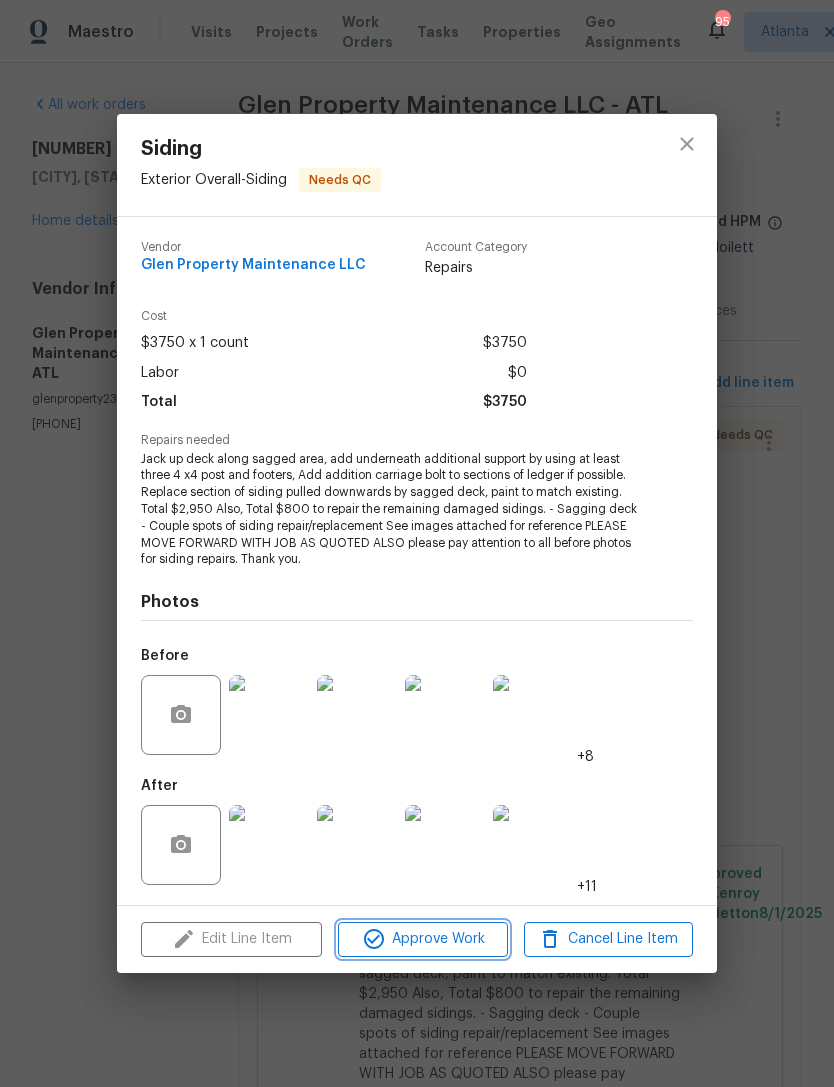 click on "Approve Work" at bounding box center (422, 939) 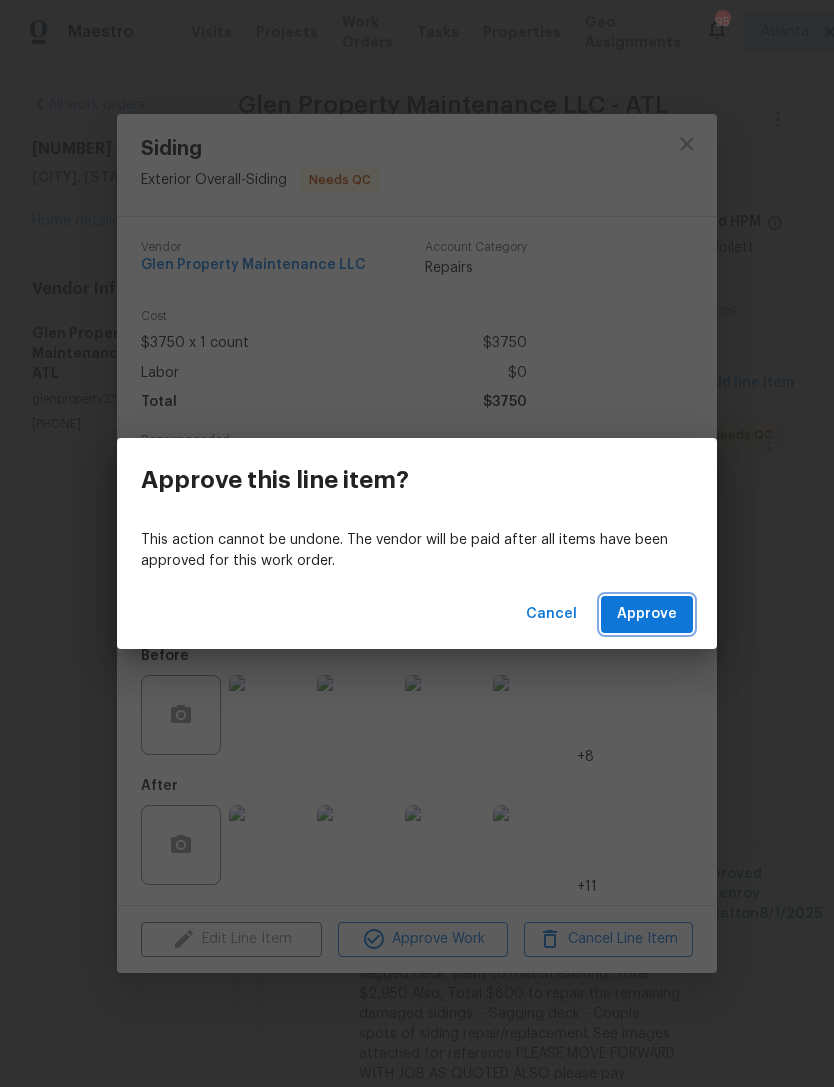 click on "Approve" at bounding box center [647, 614] 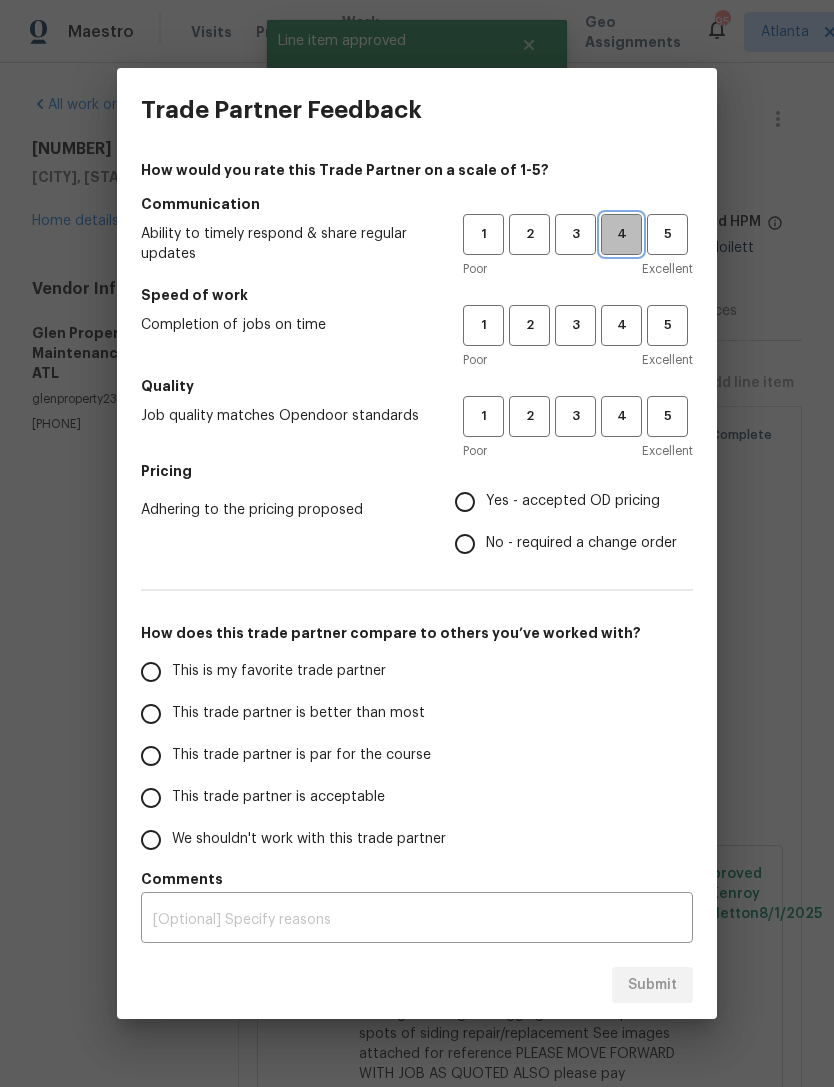 click on "4" at bounding box center (621, 234) 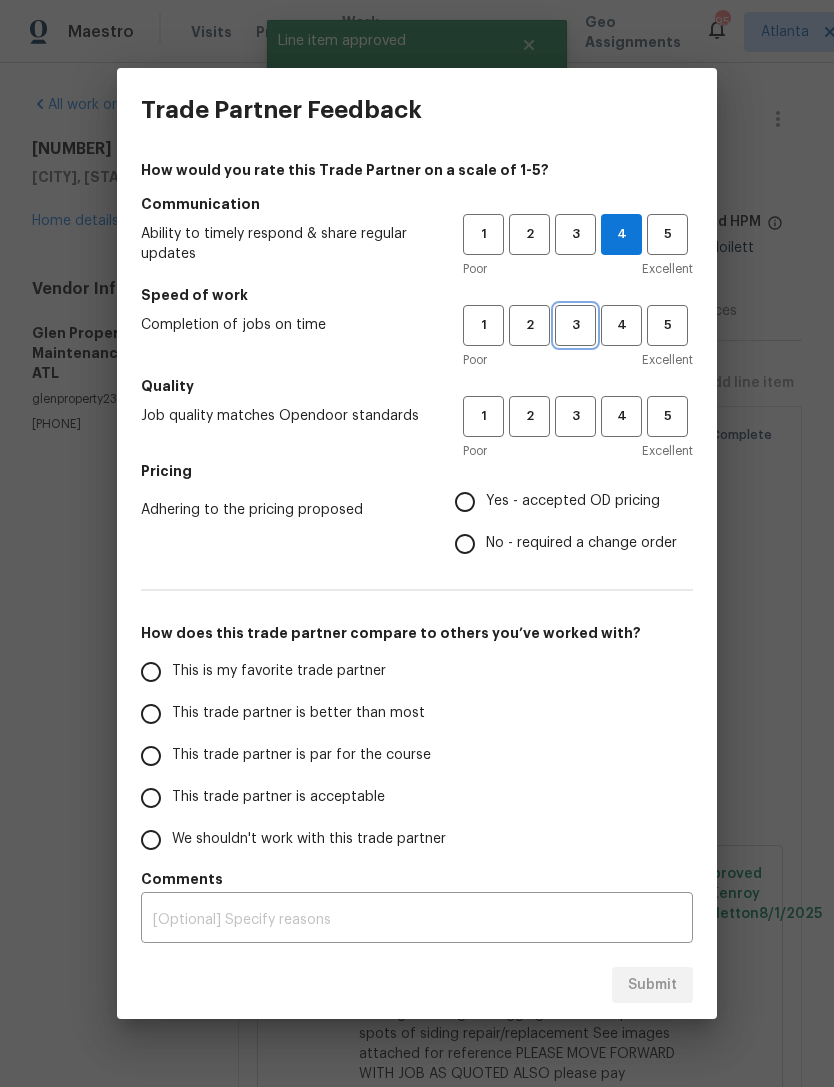 click on "3" at bounding box center (575, 325) 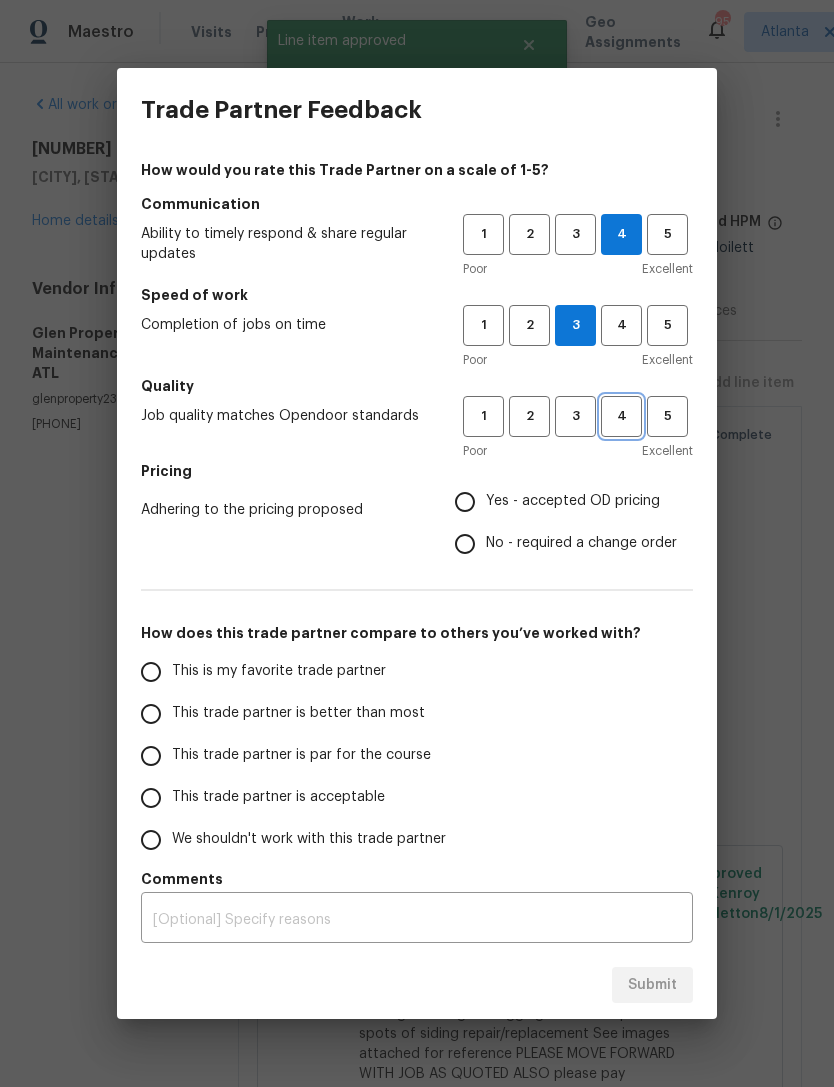 click on "4" at bounding box center [621, 416] 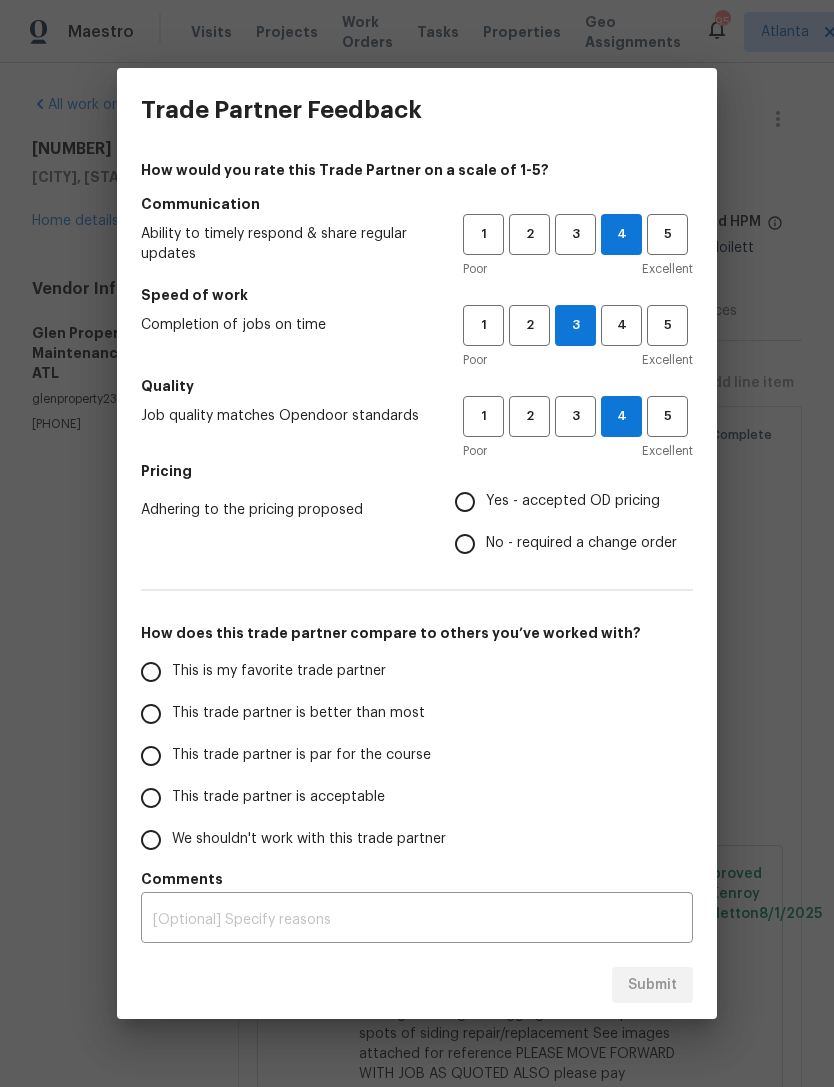 click on "Yes - accepted OD pricing" at bounding box center (465, 502) 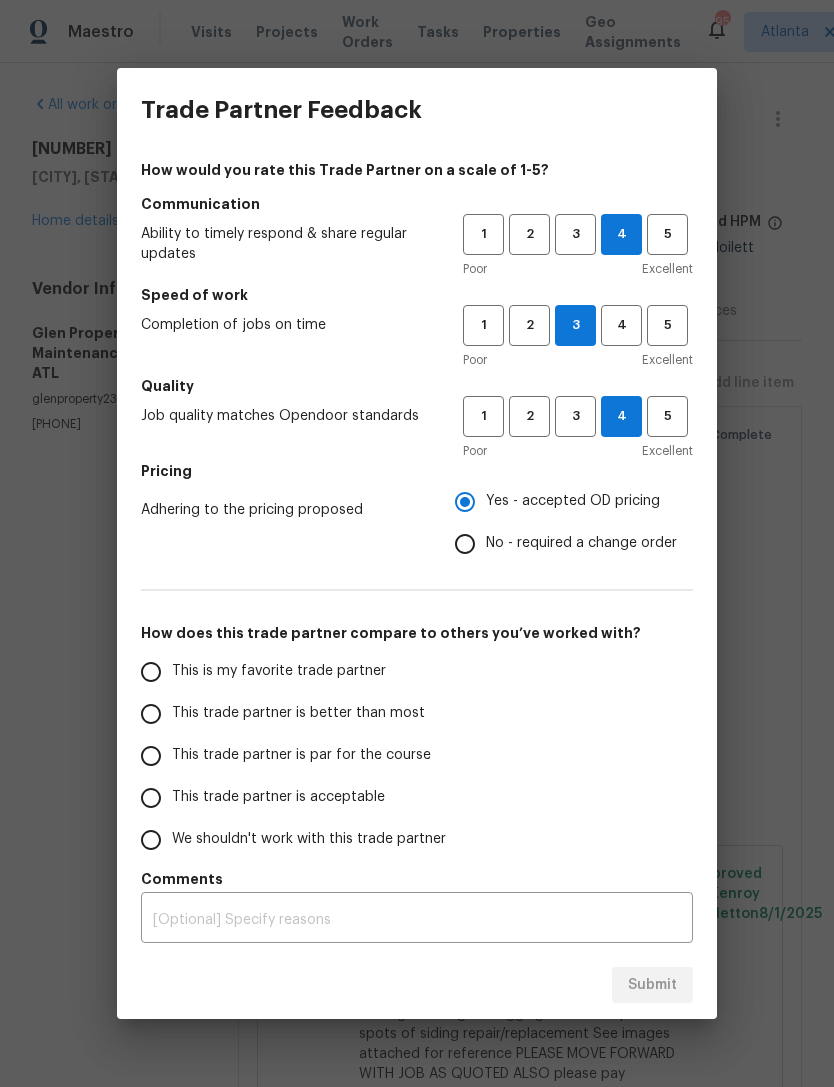click on "This trade partner is acceptable" at bounding box center [151, 798] 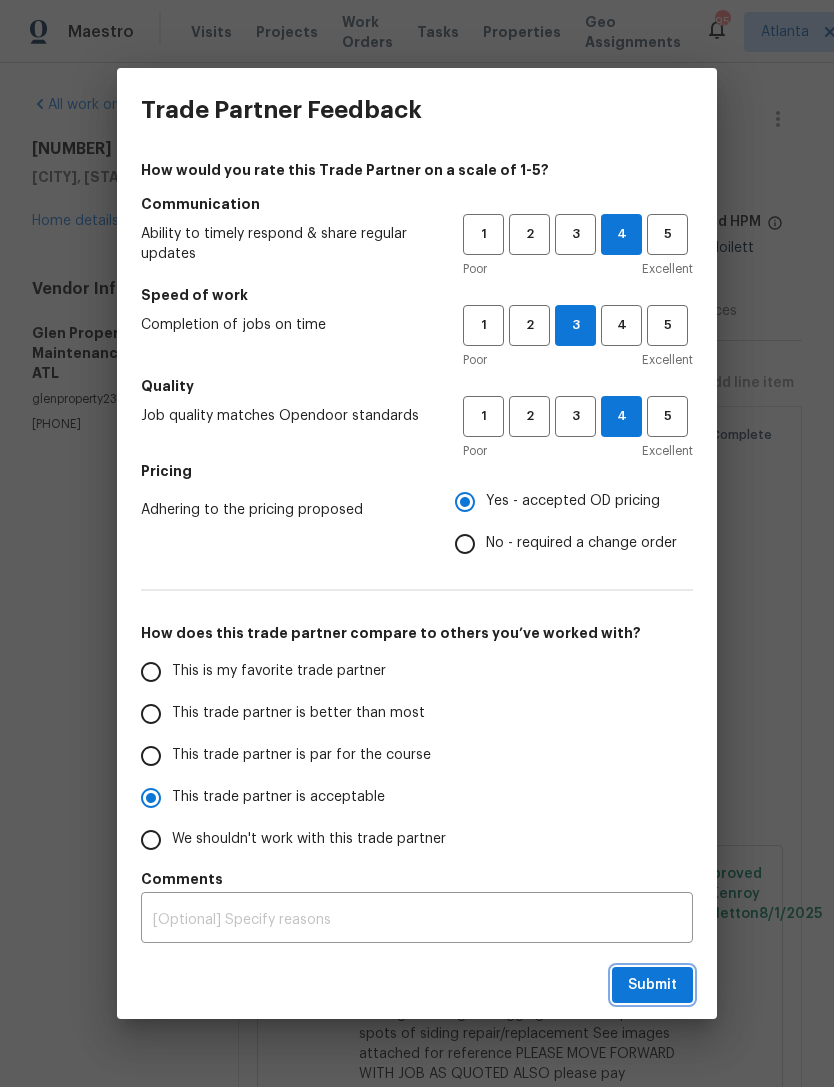 click on "Submit" at bounding box center [652, 985] 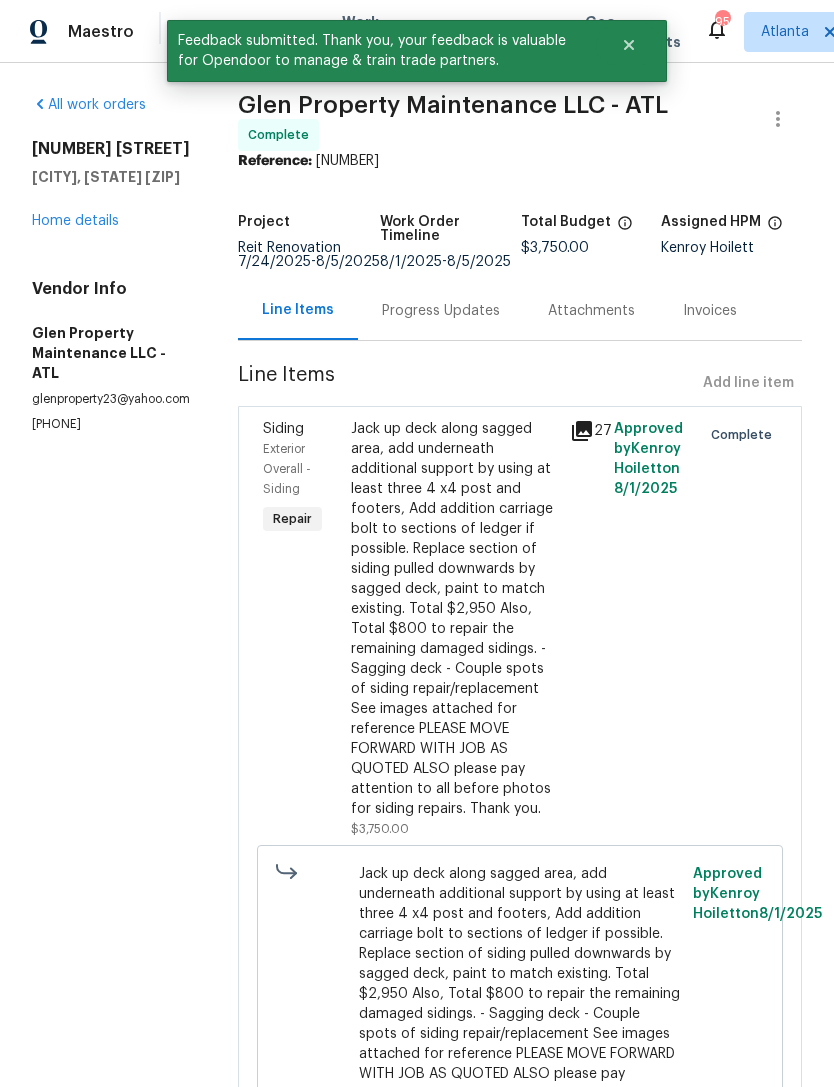 click on "Home details" at bounding box center (75, 221) 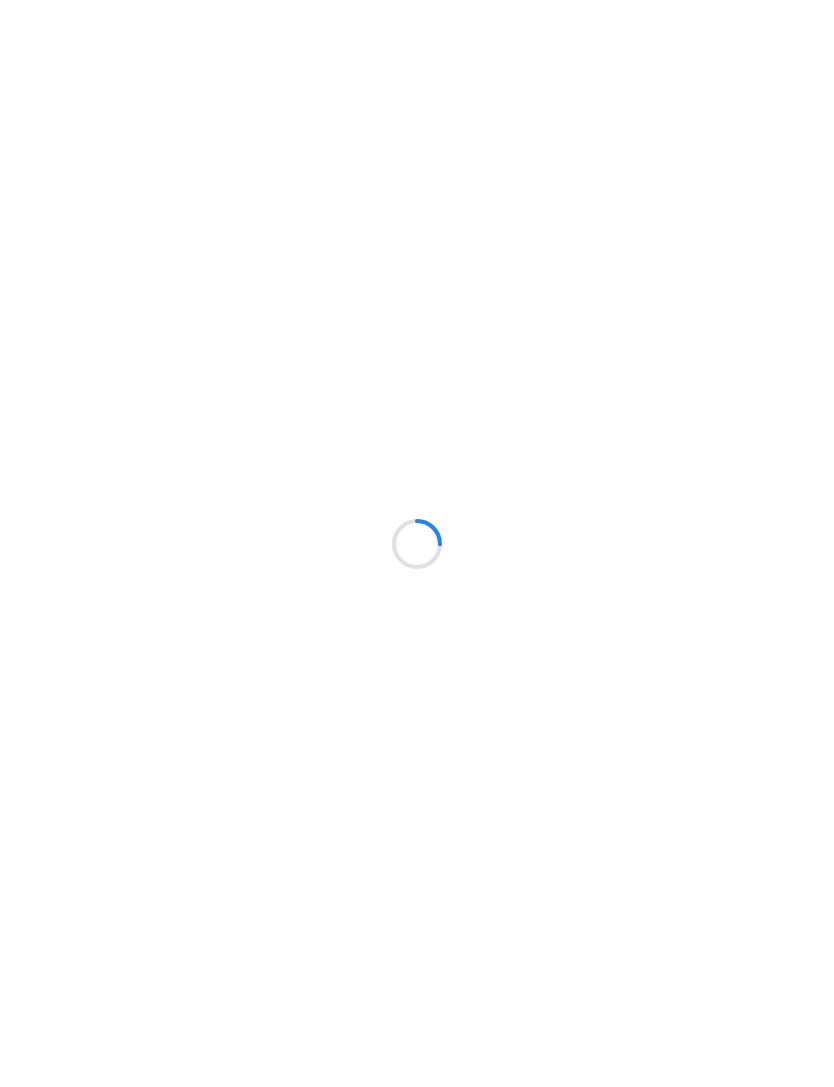 scroll, scrollTop: 0, scrollLeft: 0, axis: both 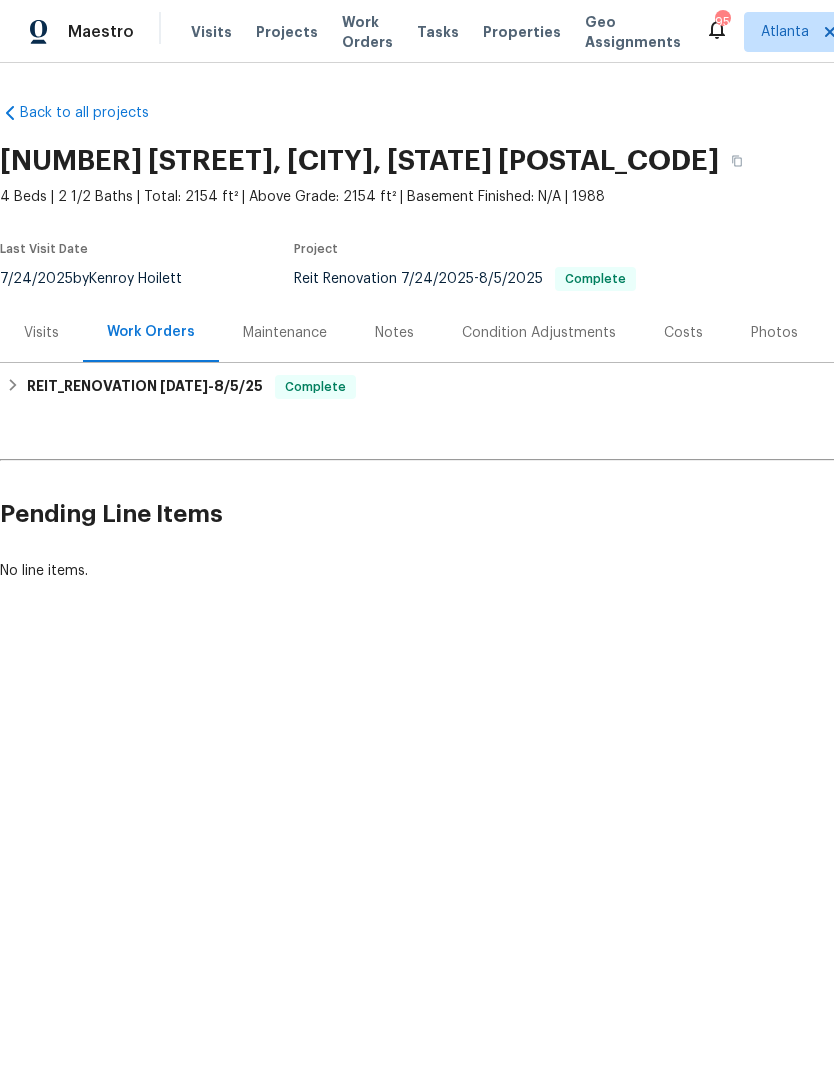click on "Back to all projects [NUMBER] [STREET], [CITY], [STATE] [BEDS] Beds | [BATHS] Baths | Total: [AREA] ft² | Above Grade: [AREA] ft² | Basement Finished: N/A | [YEAR] Seen today Actions Last Visit Date [DATE]  by  [FIRST] [LAST]   Project Reit Renovation   [DATE]  -  [DATE] Complete Visits Work Orders Maintenance Notes Condition Adjustments Costs Photos Floor Plans Cases REIT_RENOVATION   [DATE]  -  [DATE] Complete Glen Property Maintenance LLC GENERAL_CONTRACTOR $[PRICE] [QUANTITY] Repair [DATE]  -  [DATE] Complete Pending Line Items Create Line Item No line items." at bounding box center [565, 342] 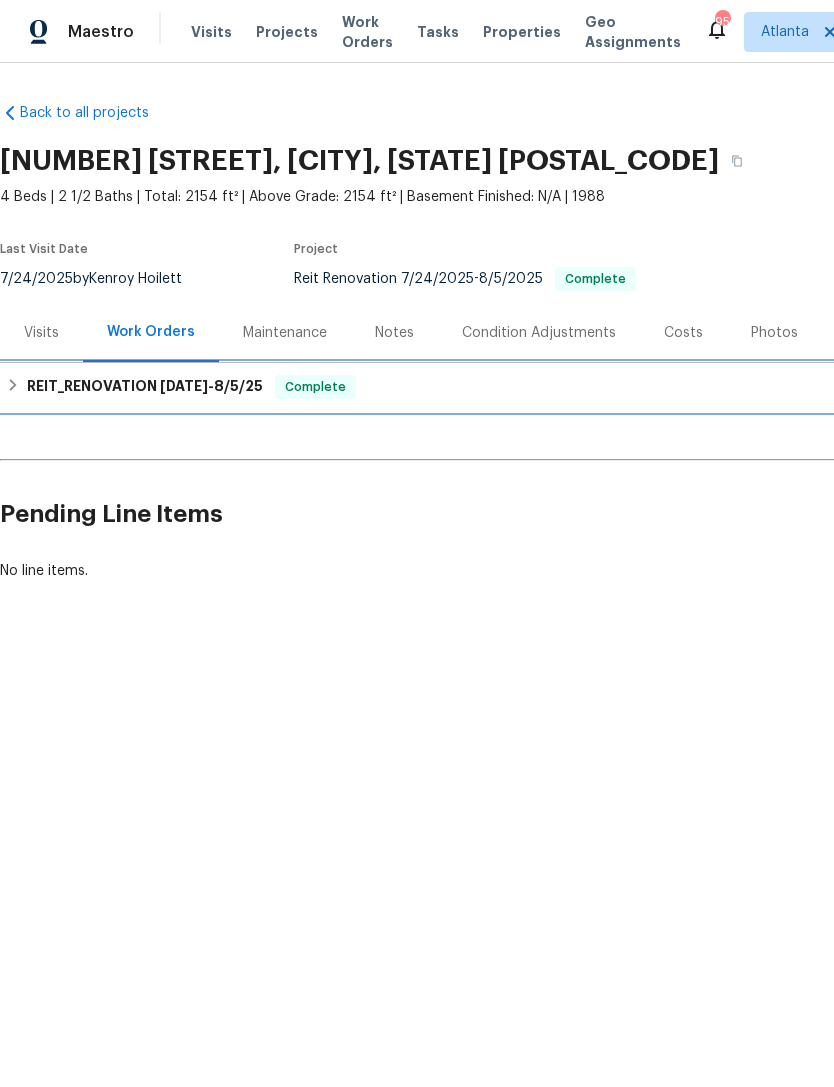 click on "[DATE]  -  [DATE]" at bounding box center [211, 386] 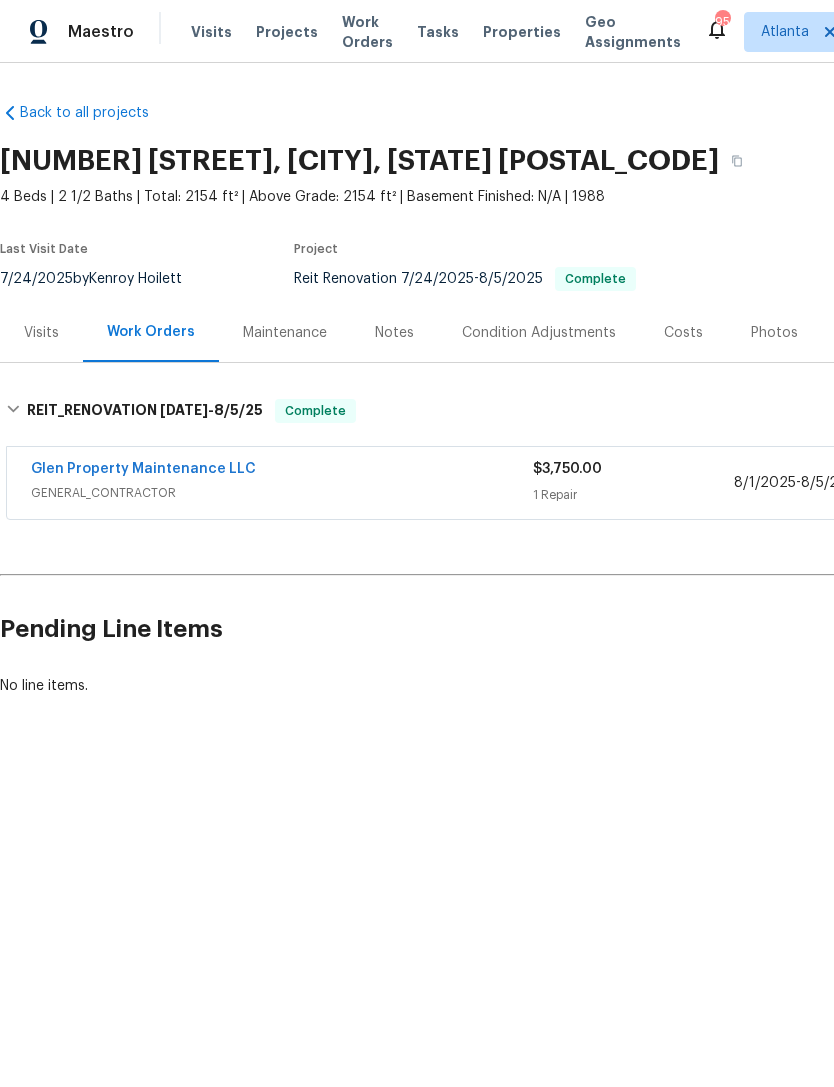 click on "Glen Property Maintenance LLC" at bounding box center [143, 469] 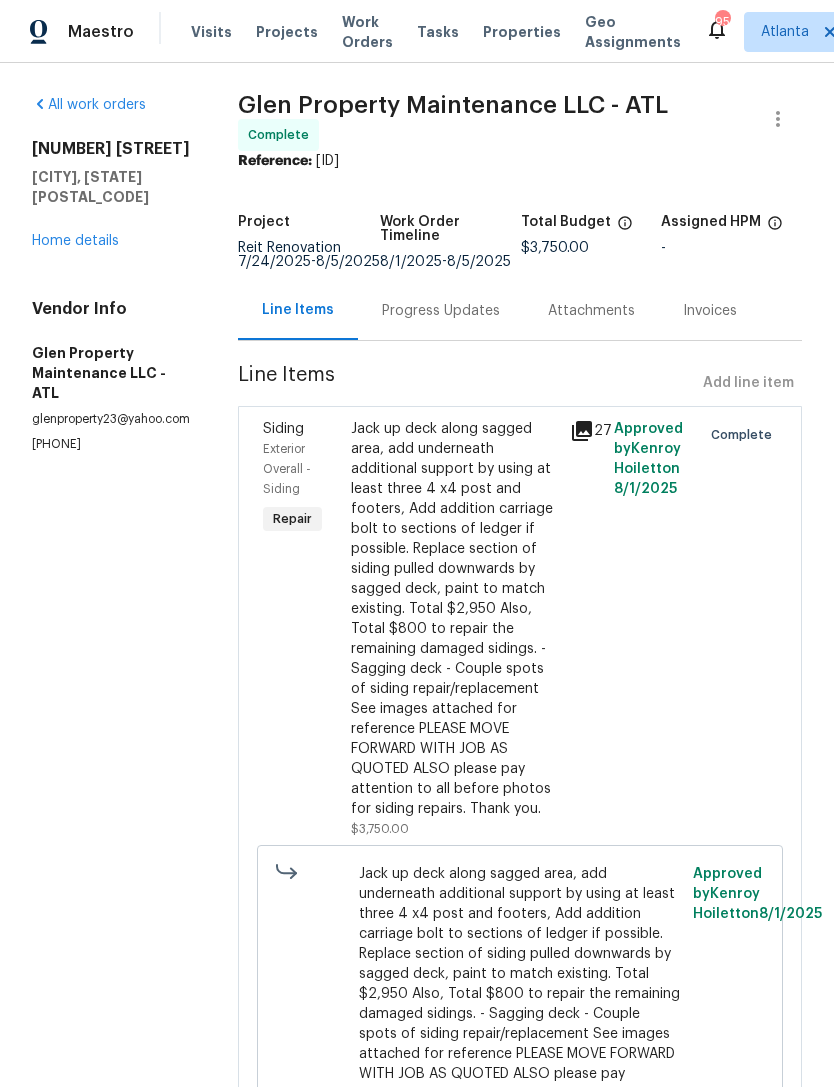 click 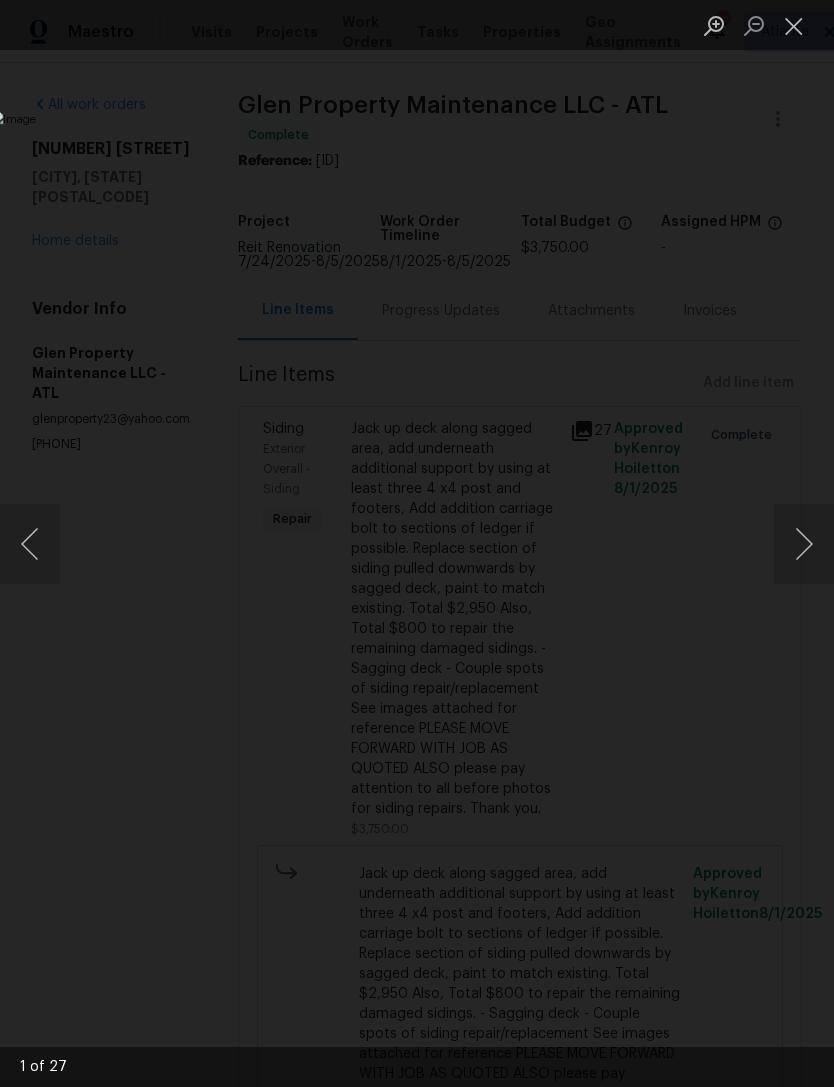 click at bounding box center [794, 25] 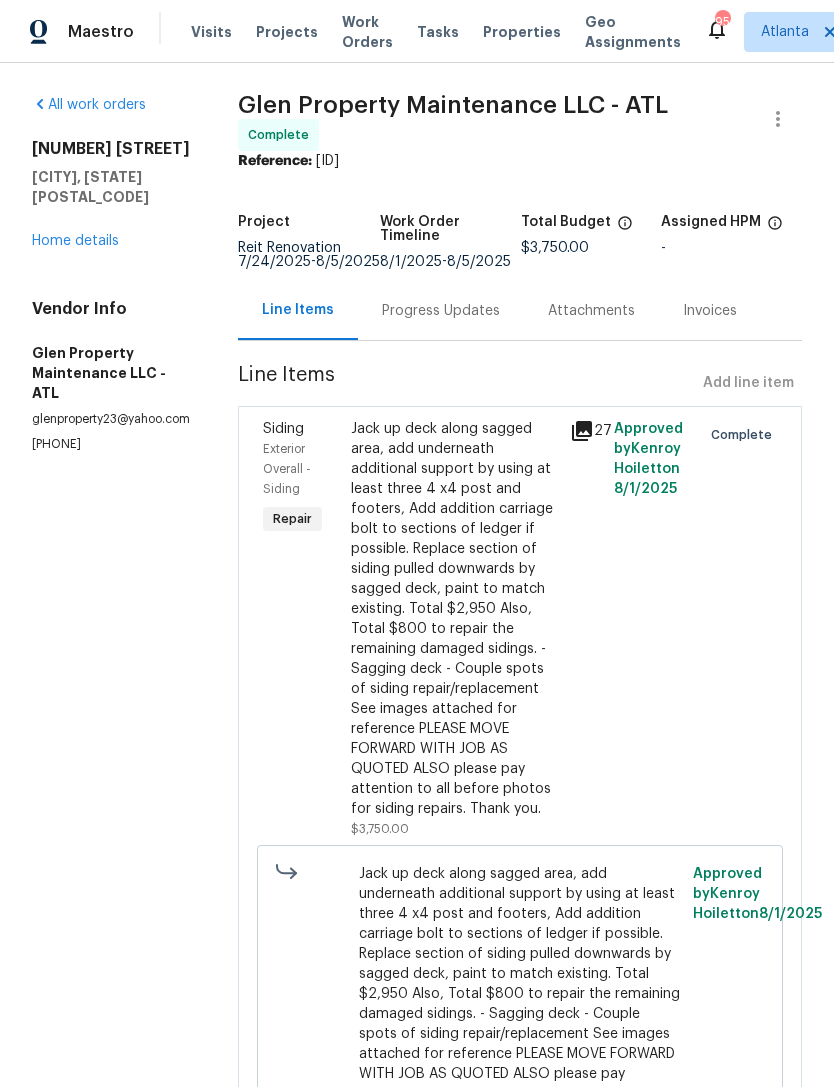 click on "Exterior Overall - Siding" at bounding box center [287, 469] 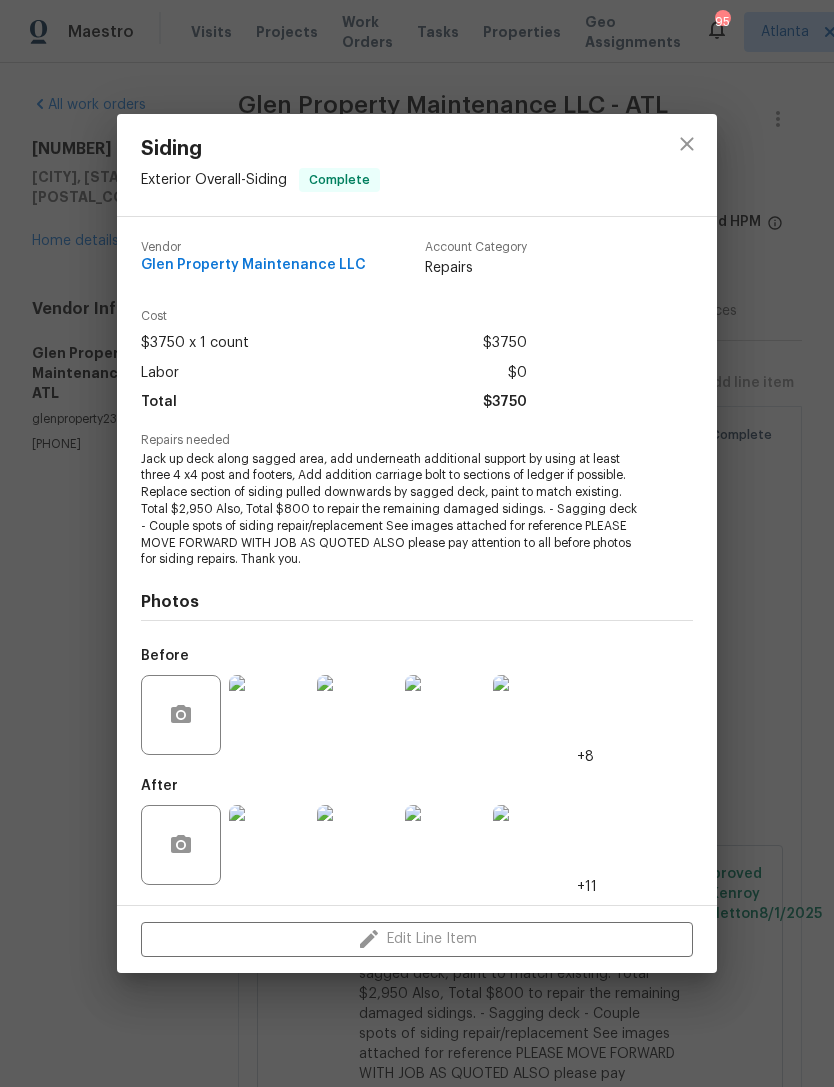 click at bounding box center (269, 715) 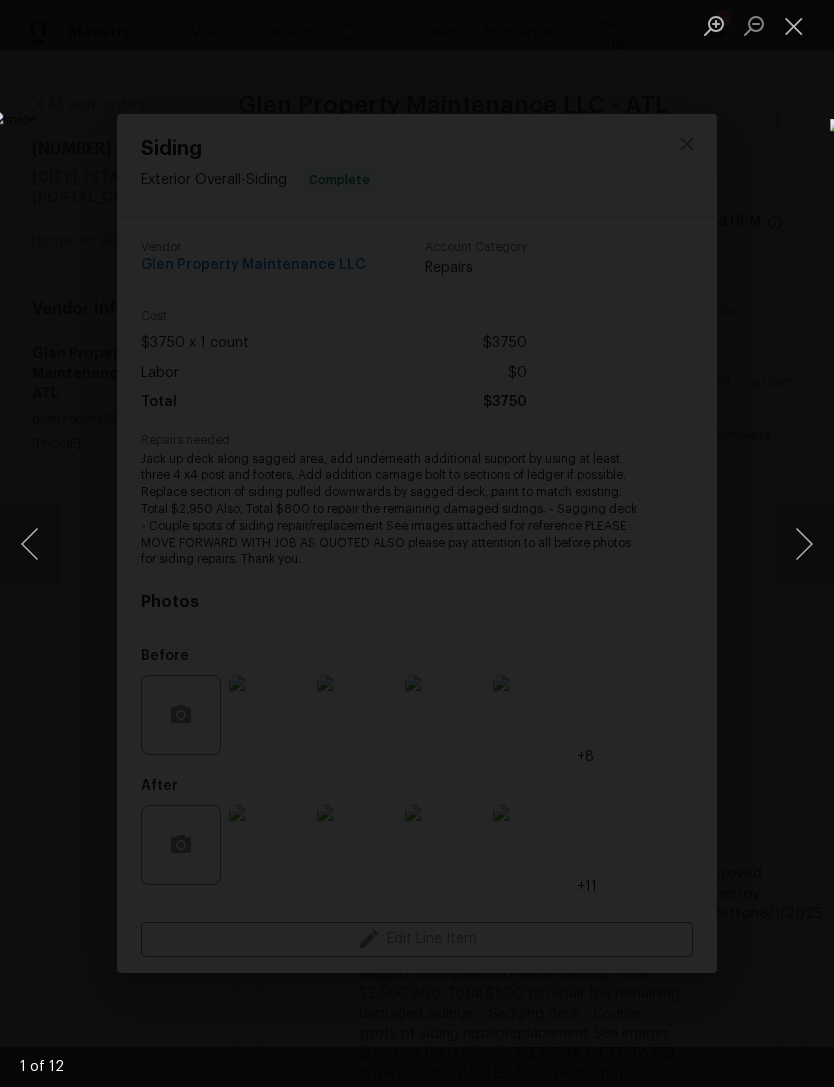 click at bounding box center [804, 544] 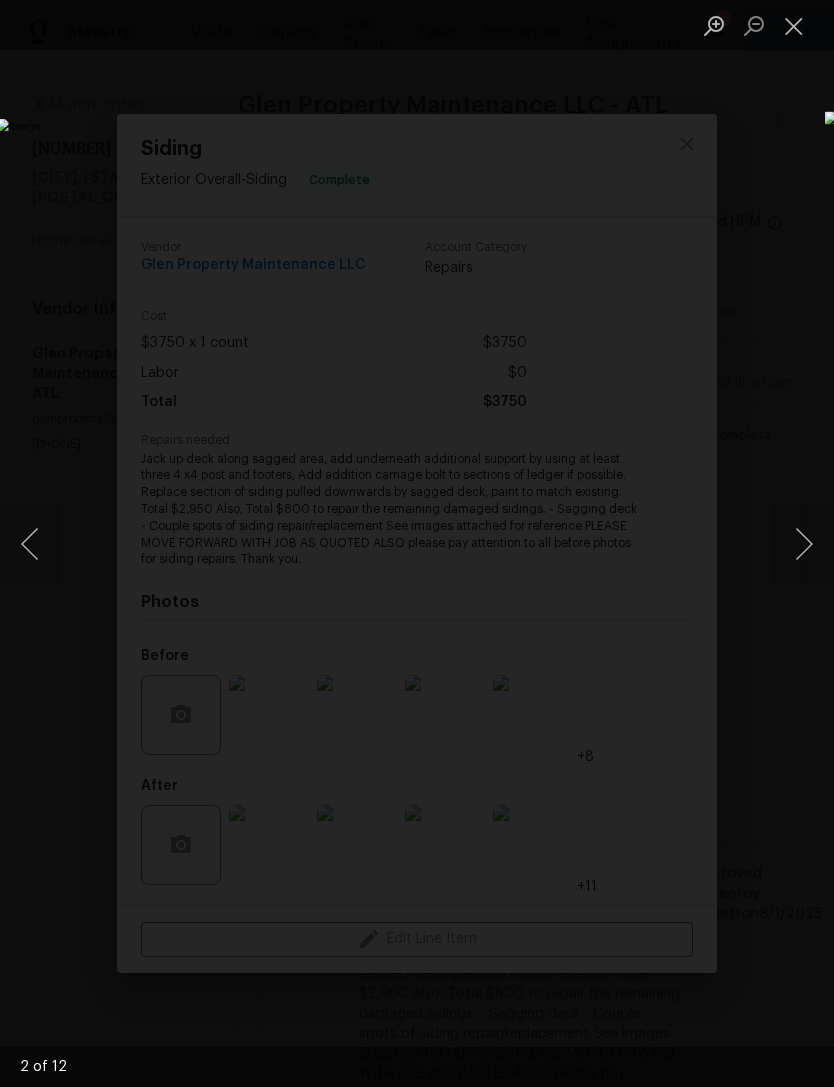 click at bounding box center (804, 544) 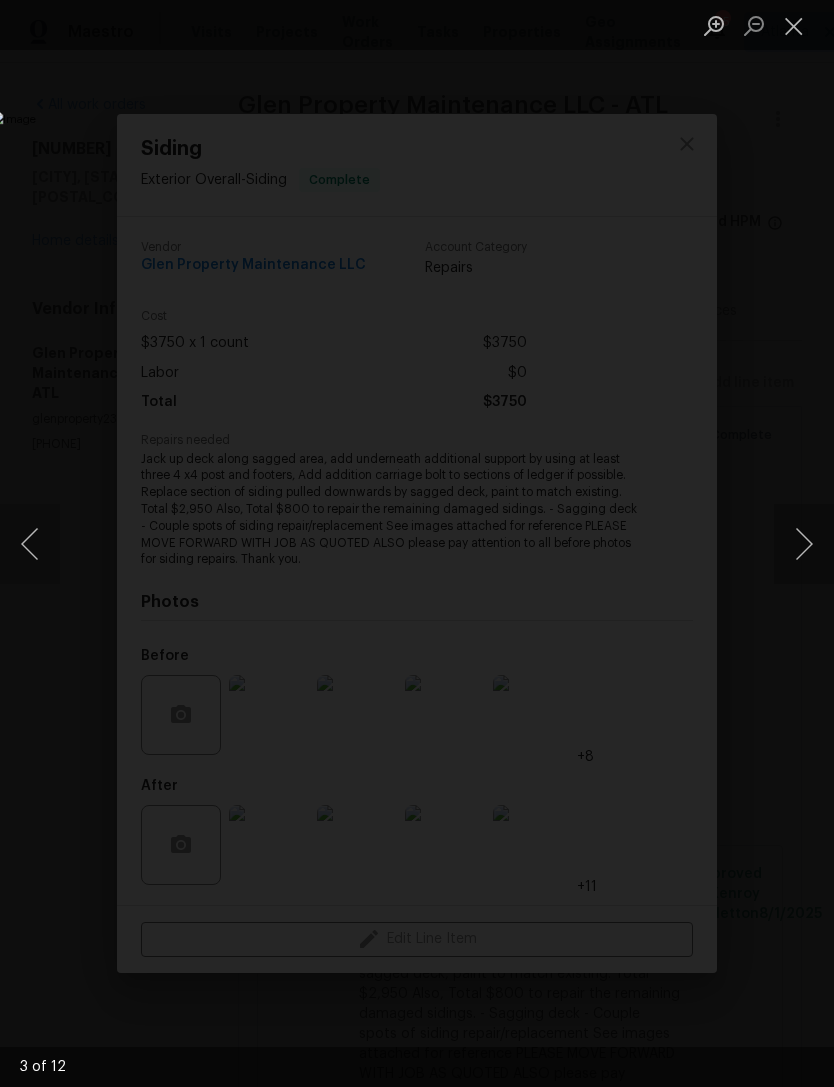 click at bounding box center [804, 544] 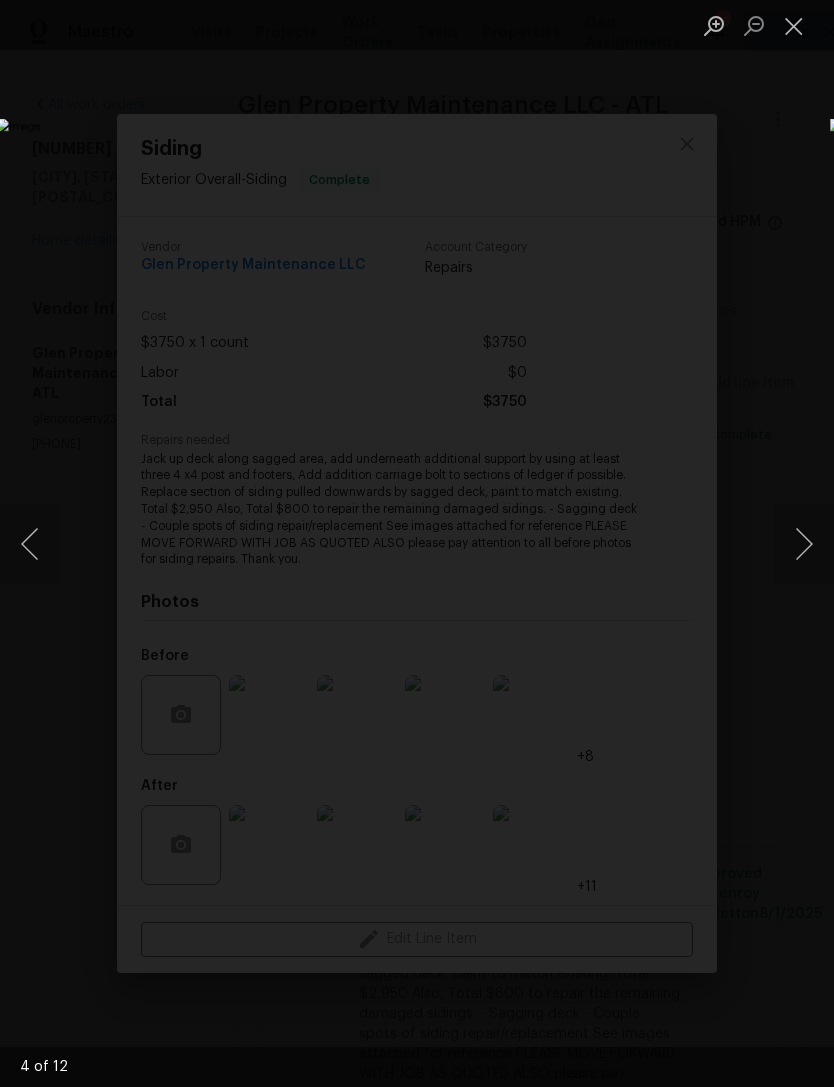 click at bounding box center [804, 544] 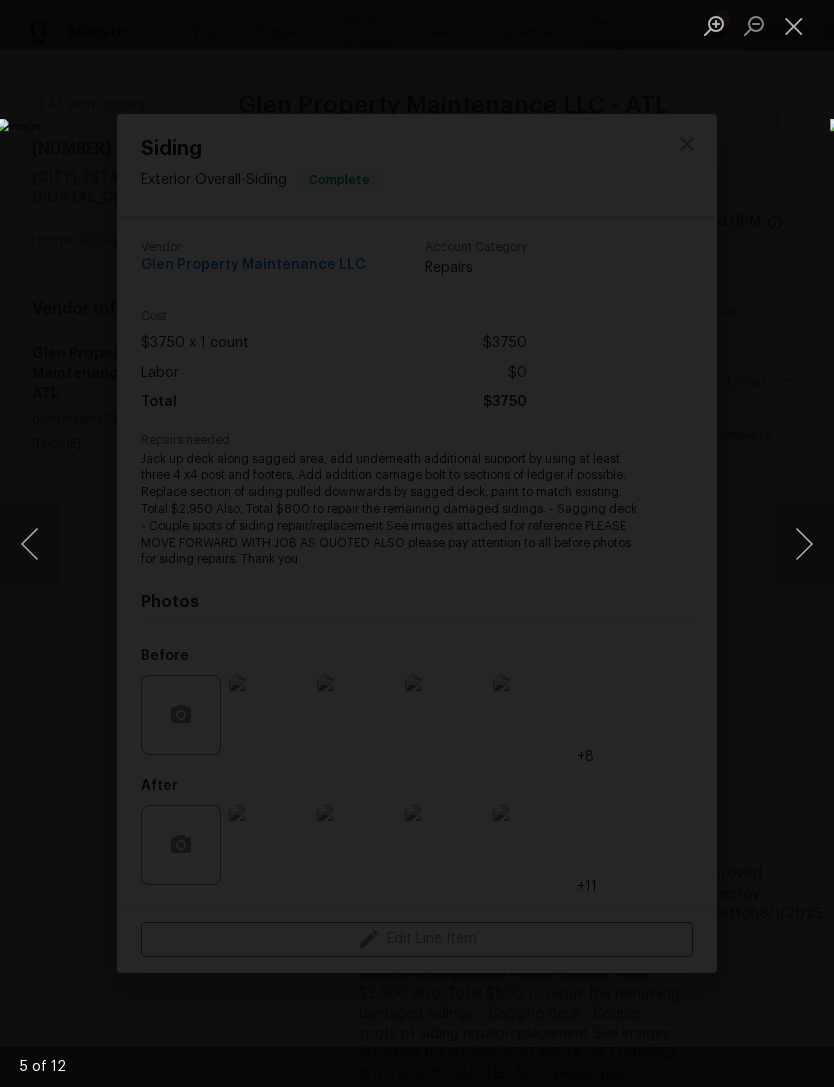 click at bounding box center [804, 544] 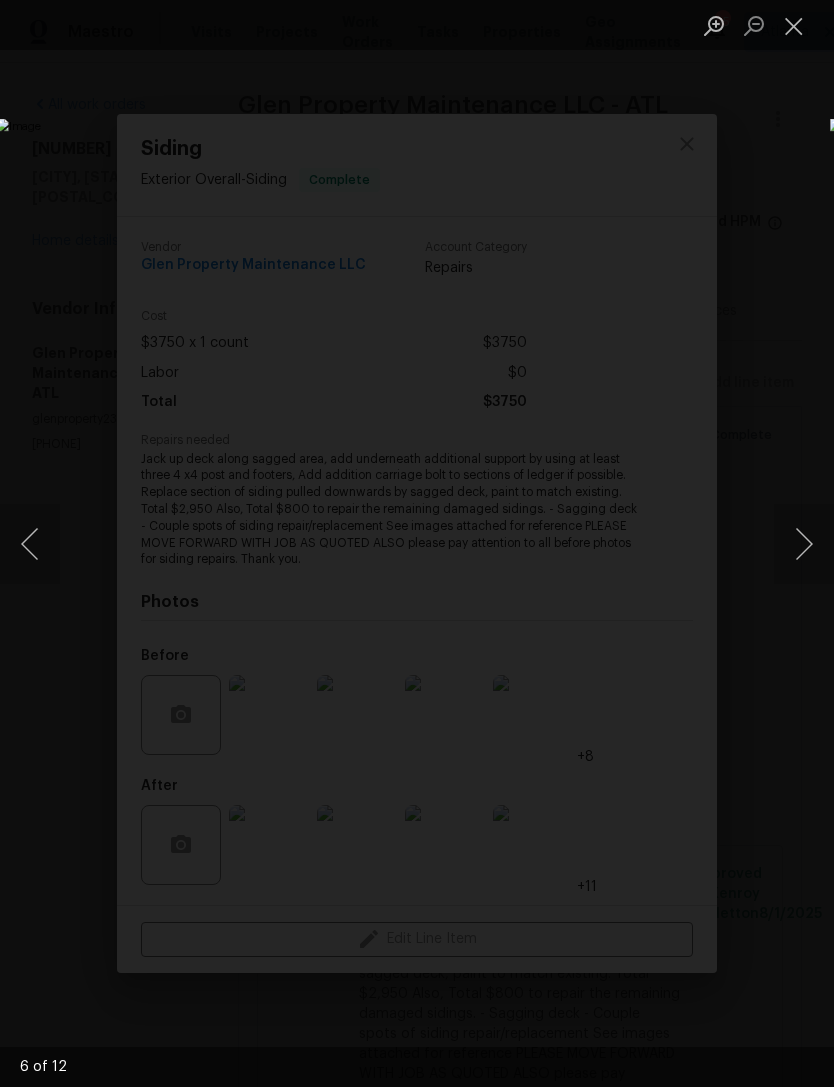 click at bounding box center (804, 544) 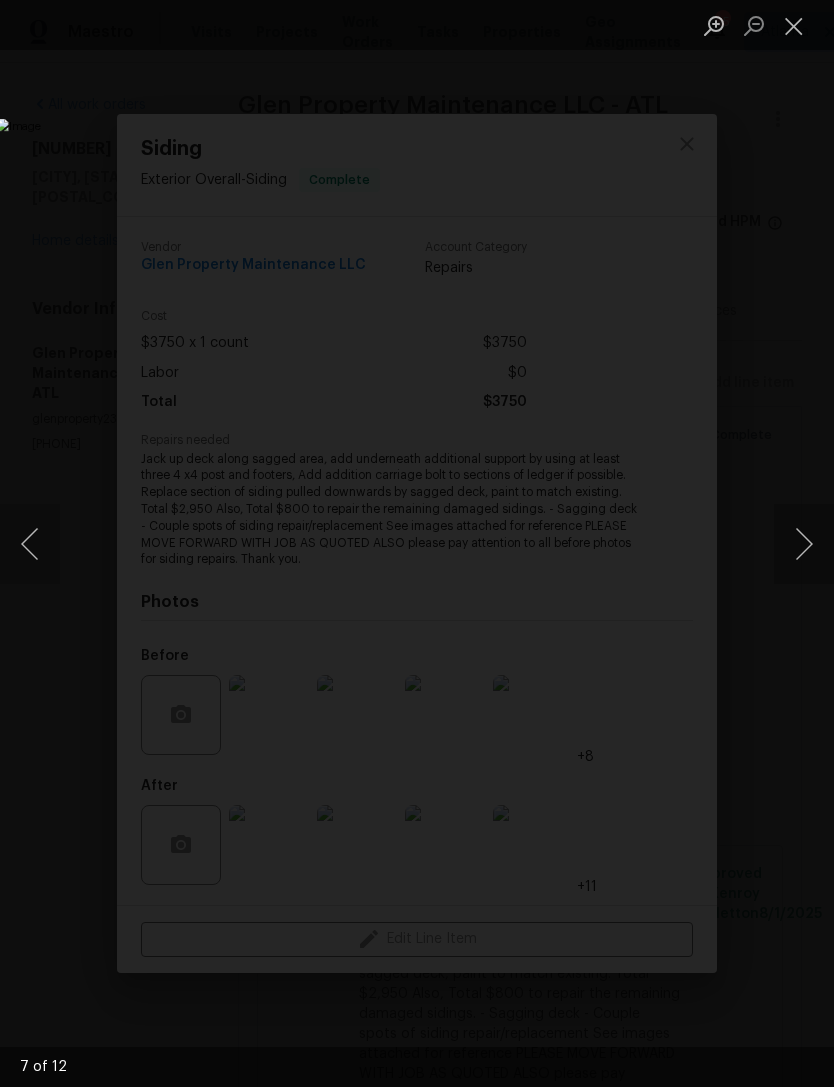 click at bounding box center [804, 544] 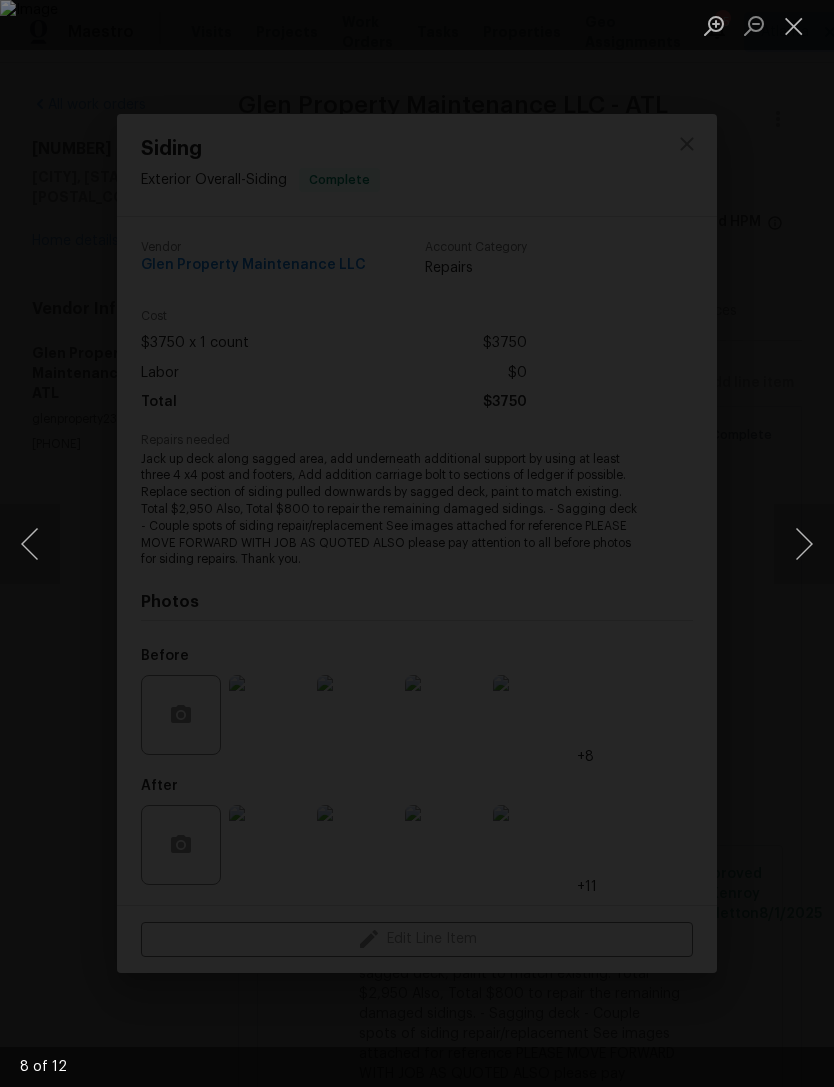 click at bounding box center (804, 544) 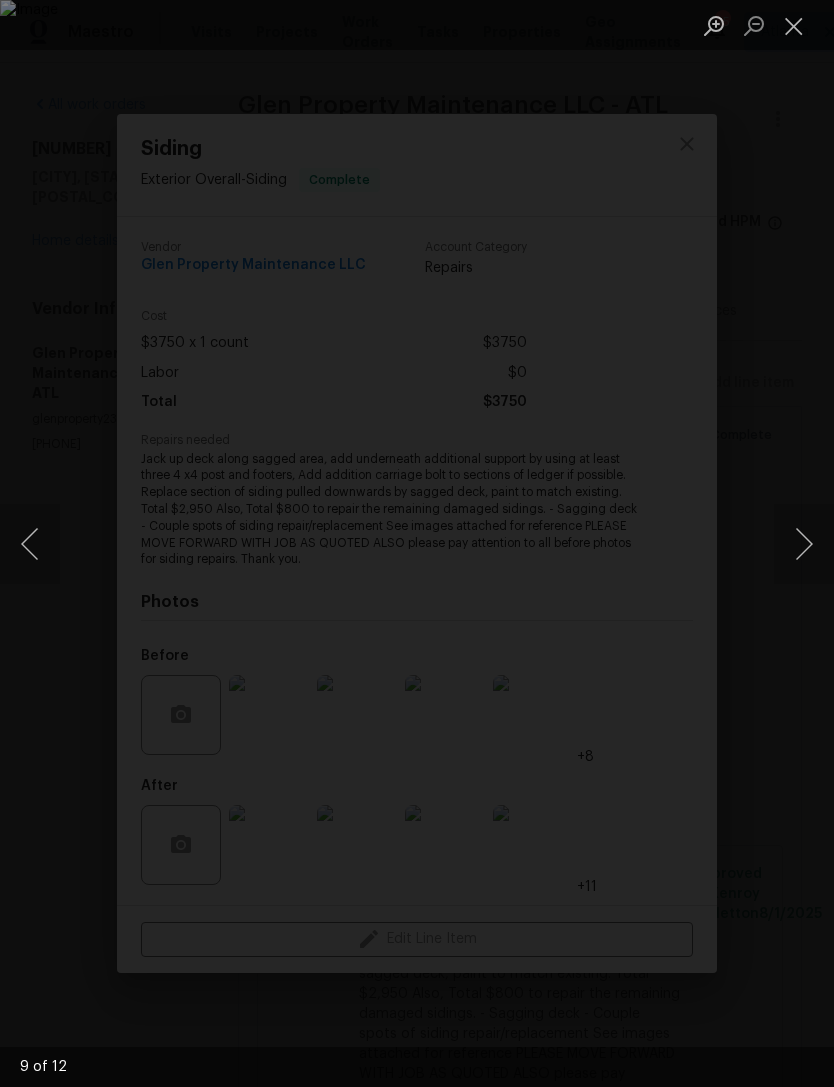 click at bounding box center (804, 544) 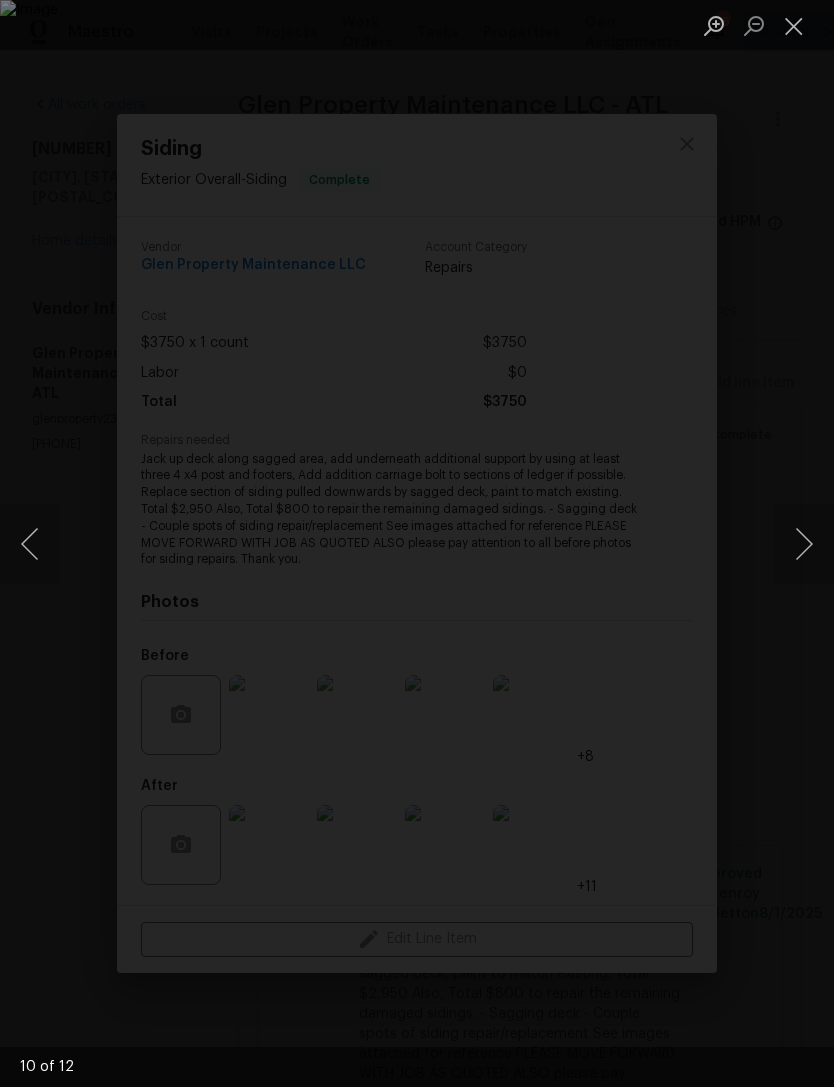 click at bounding box center [804, 544] 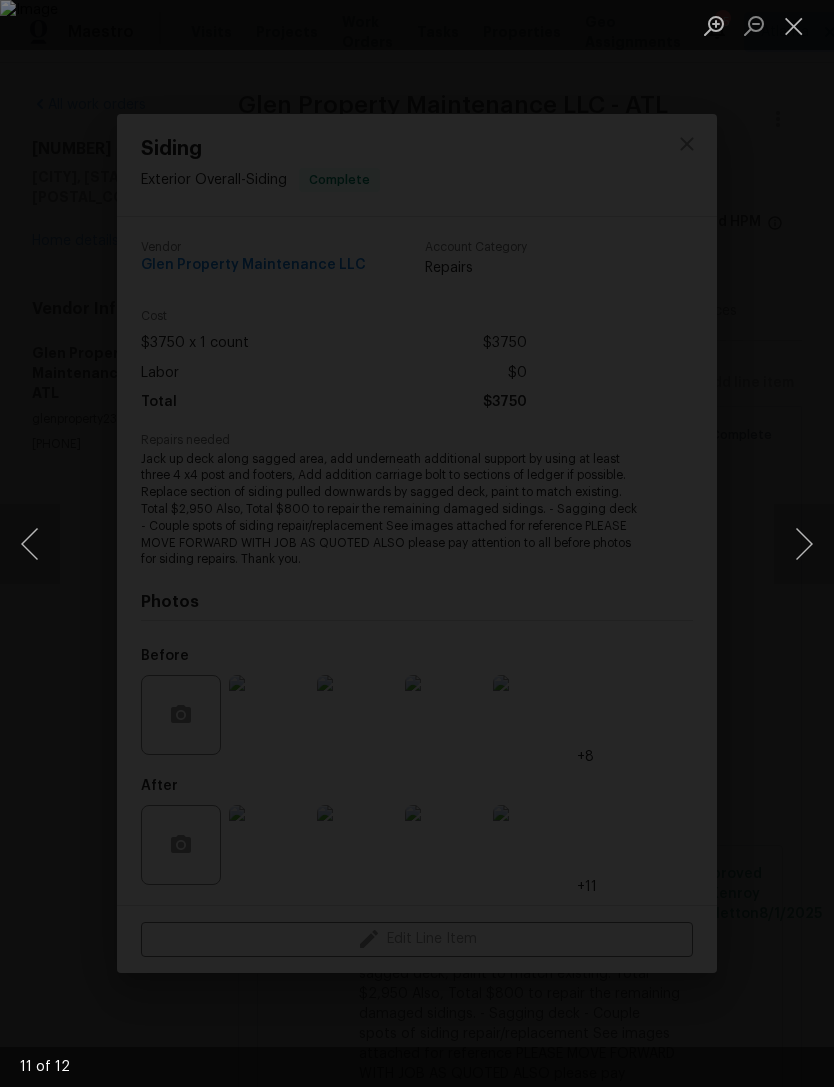 click at bounding box center (804, 544) 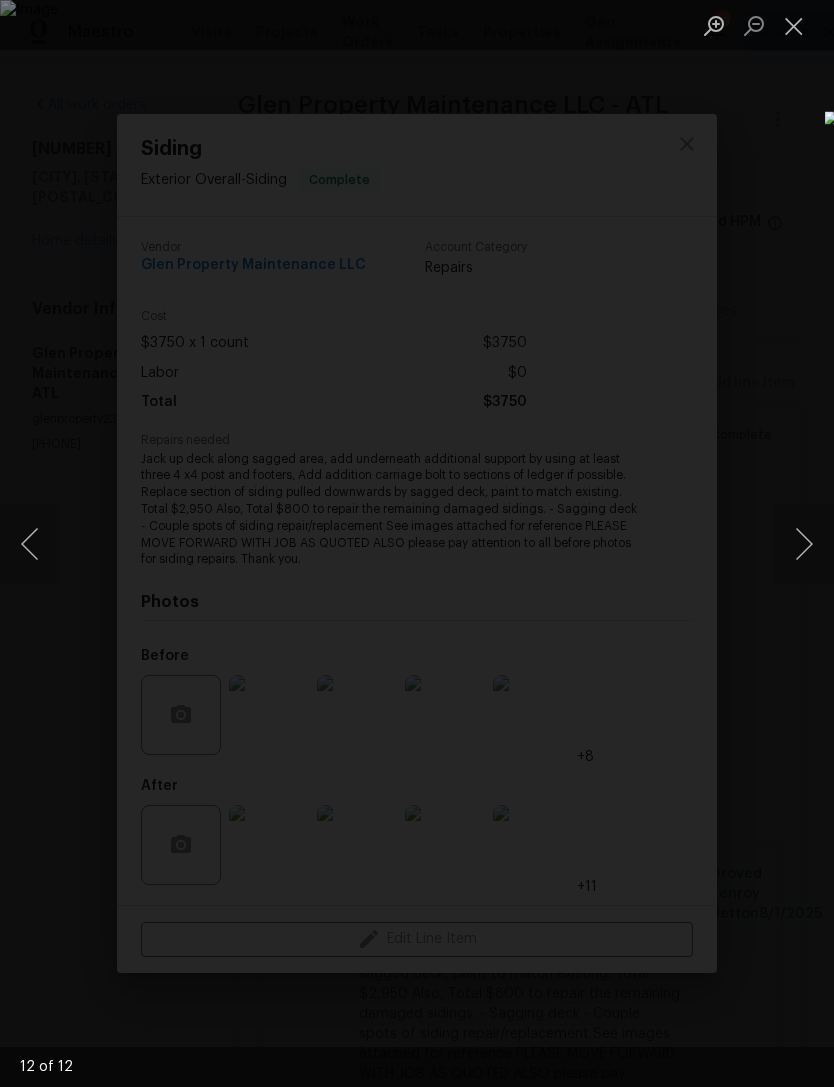 click at bounding box center (804, 544) 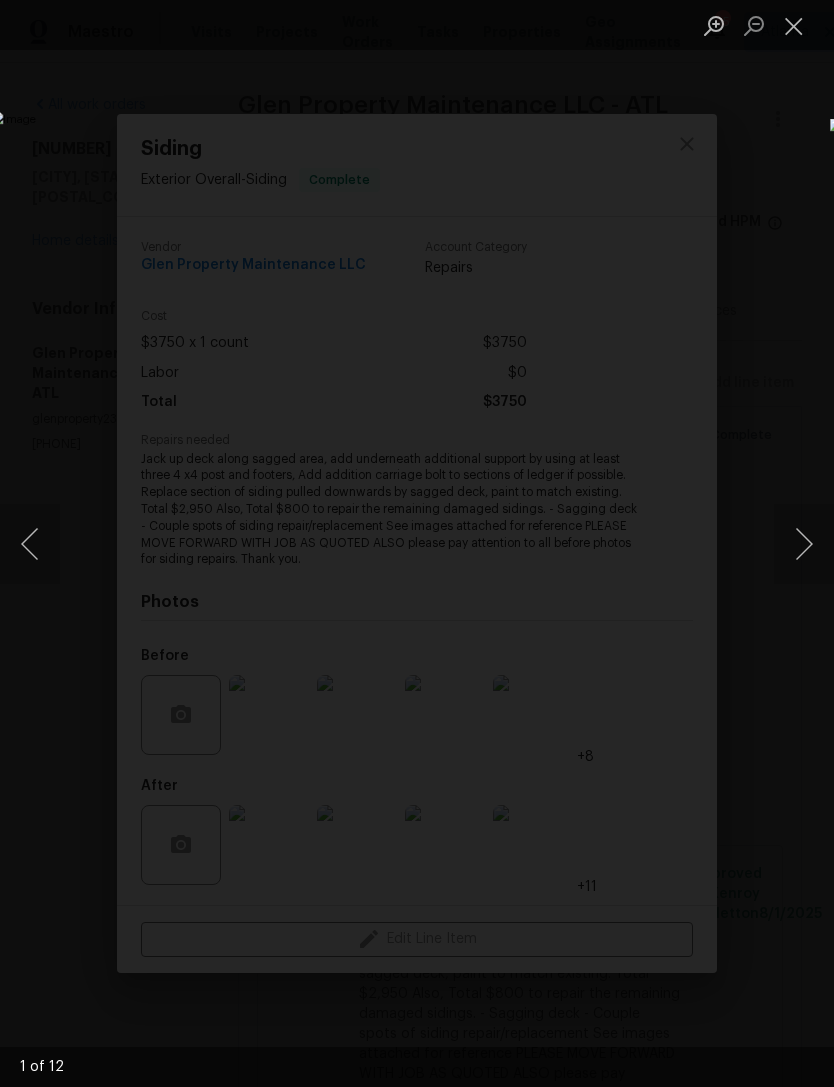 click at bounding box center (804, 544) 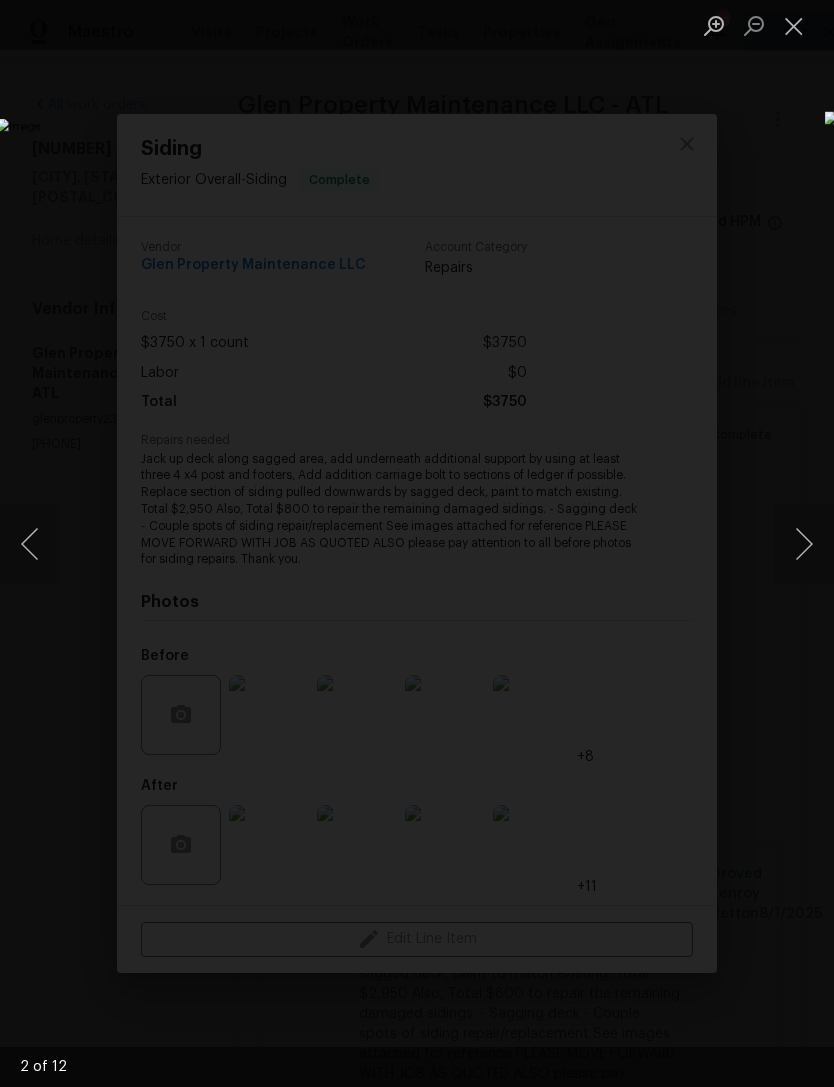 click at bounding box center [804, 544] 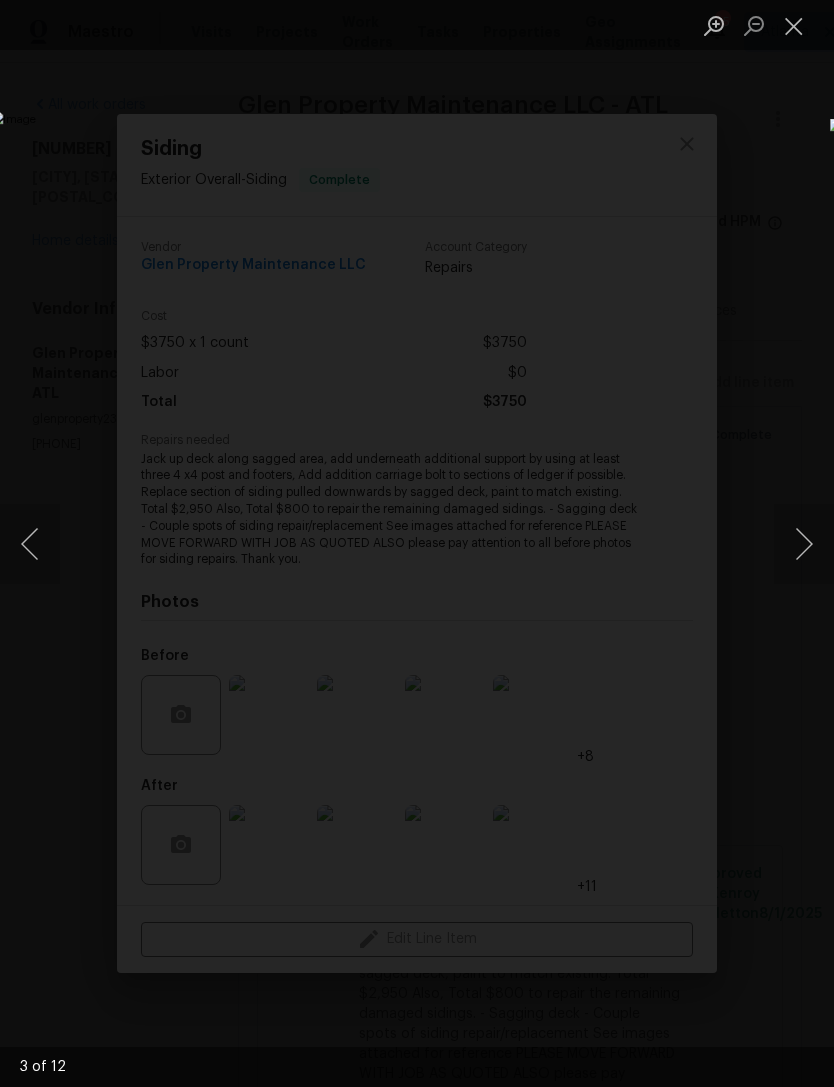 click at bounding box center (804, 544) 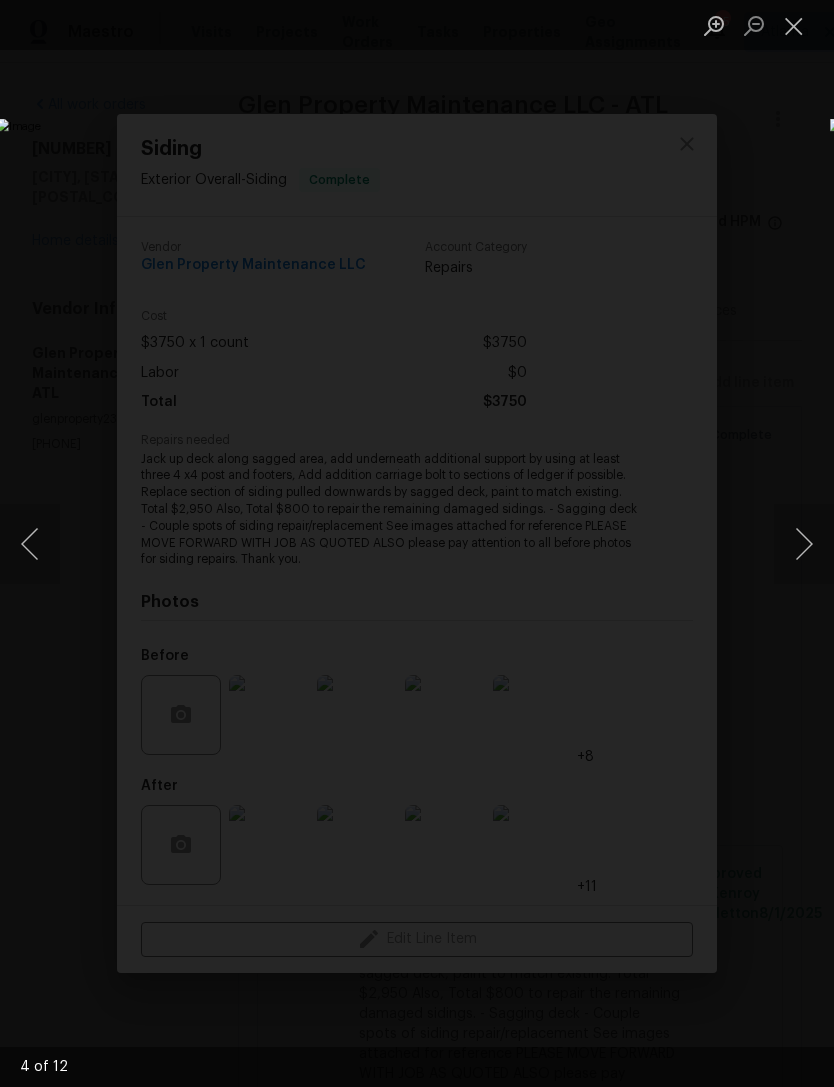 click at bounding box center [794, 25] 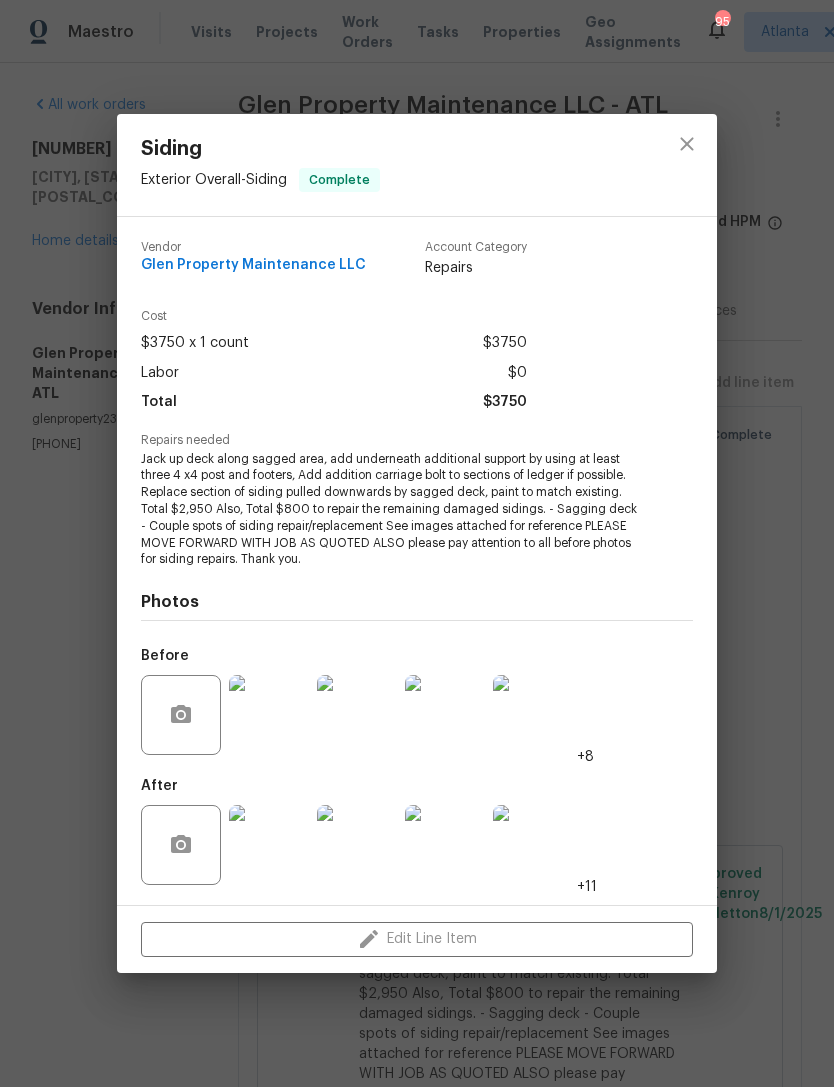 click on "Siding Exterior Overall  -  Siding Complete Vendor Glen Property Maintenance LLC Account Category Repairs Cost $3750 x 1 count $3750 Labor $0 Total $3750 Repairs needed Jack up deck along sagged area, add underneath additional support by using at least three 4 x4 post and footers, Add addition carriage bolt to sections of ledger if possible. Replace section of siding pulled downwards by sagged deck, paint to match existing. Total $2,950
Also, Total $800 to repair the remaining damaged sidings.
- Sagging deck
- Couple spots of siding repair/replacement
See images attached for reference
PLEASE MOVE FORWARD WITH JOB AS QUOTED ALSO please pay attention to all before photos for siding repairs. Thank you. Photos Before  +8 After  +11  Edit Line Item" at bounding box center (417, 543) 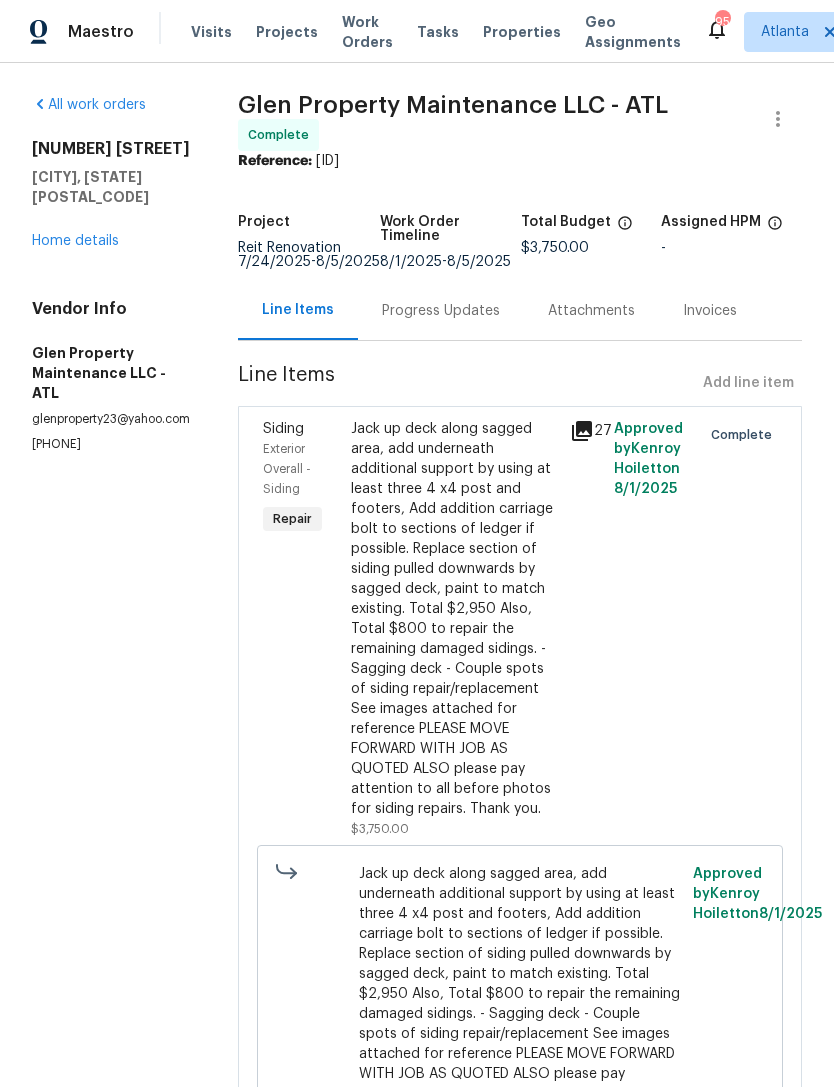 click on "Home details" at bounding box center [75, 241] 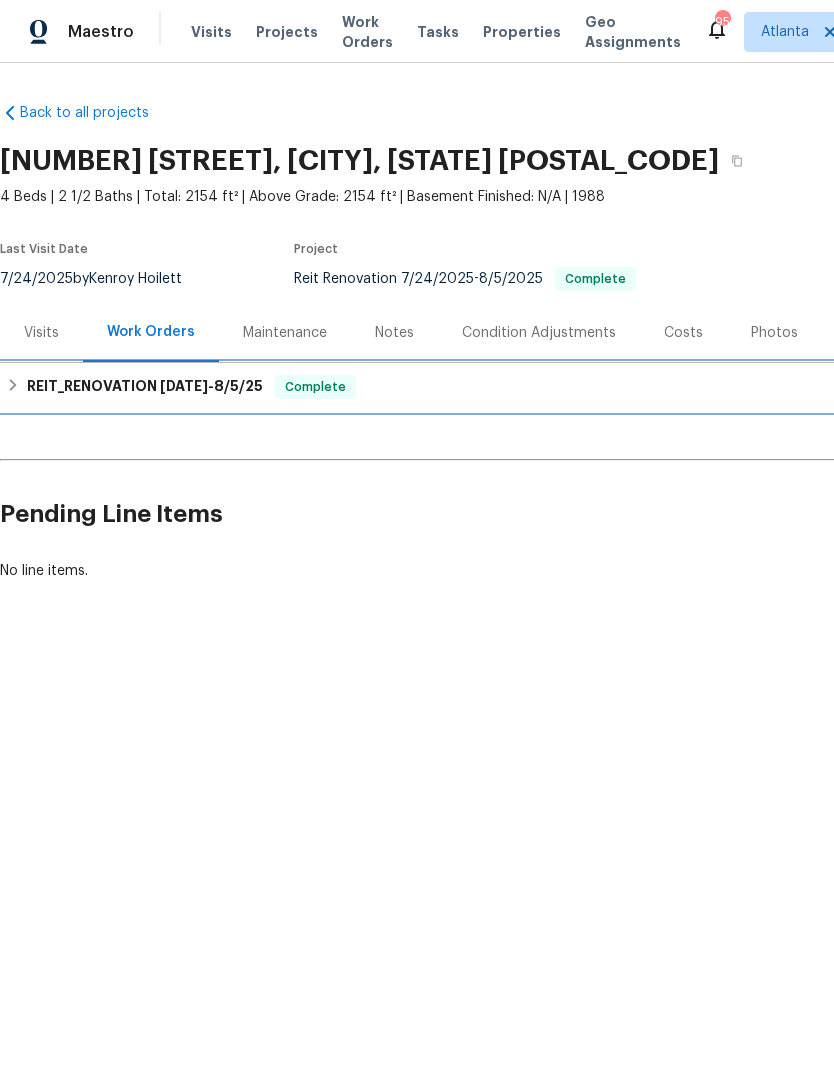 click on "REIT_RENOVATION   7/24/25  -  8/5/25" at bounding box center [145, 387] 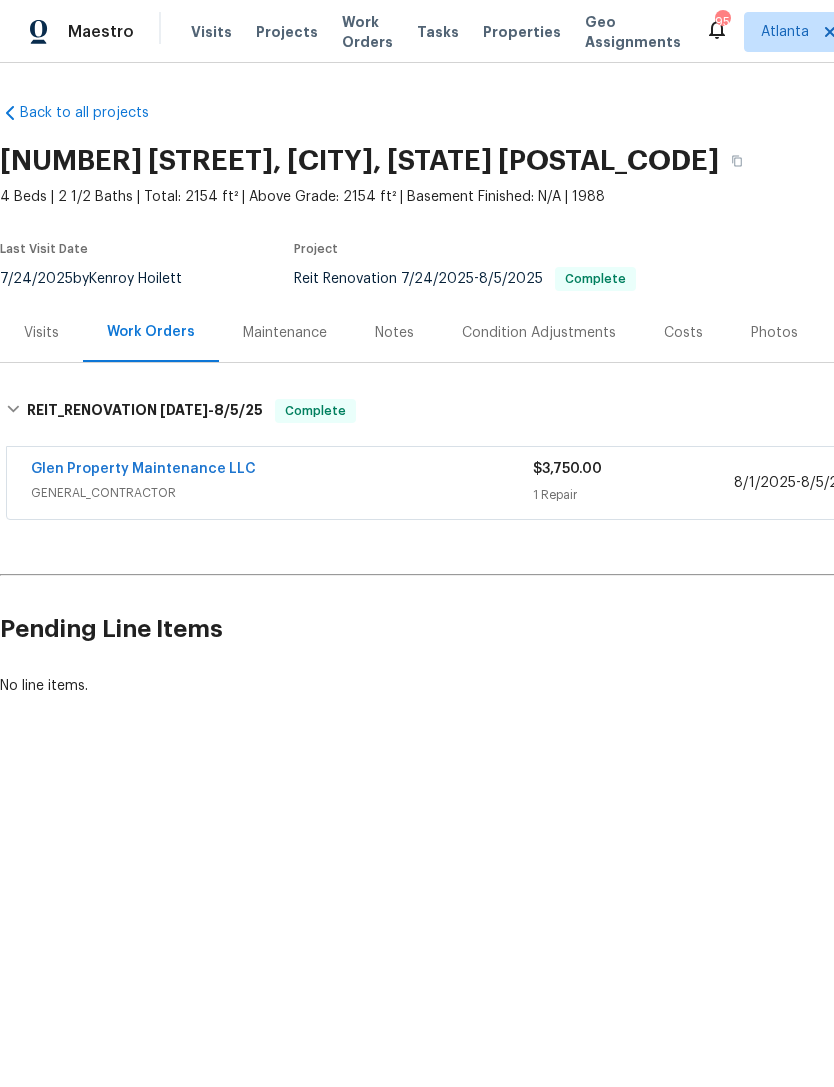 click on "Glen Property Maintenance LLC" at bounding box center [143, 469] 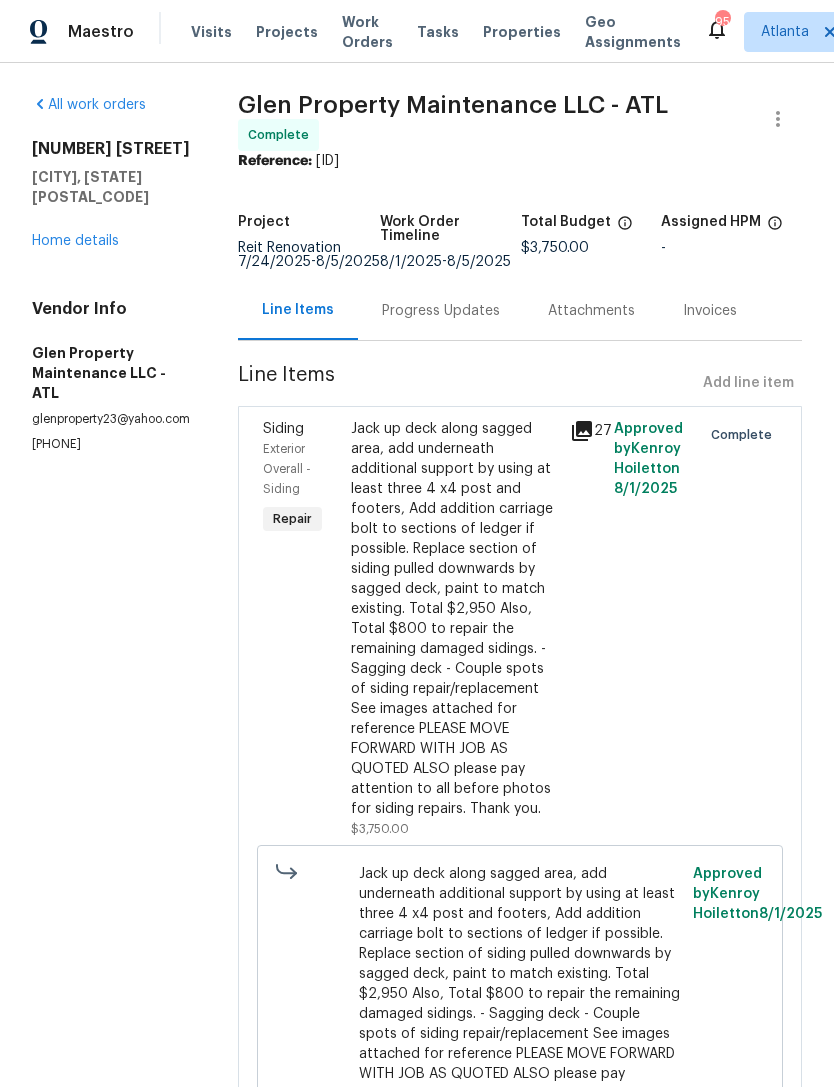 click on "Progress Updates" at bounding box center (441, 311) 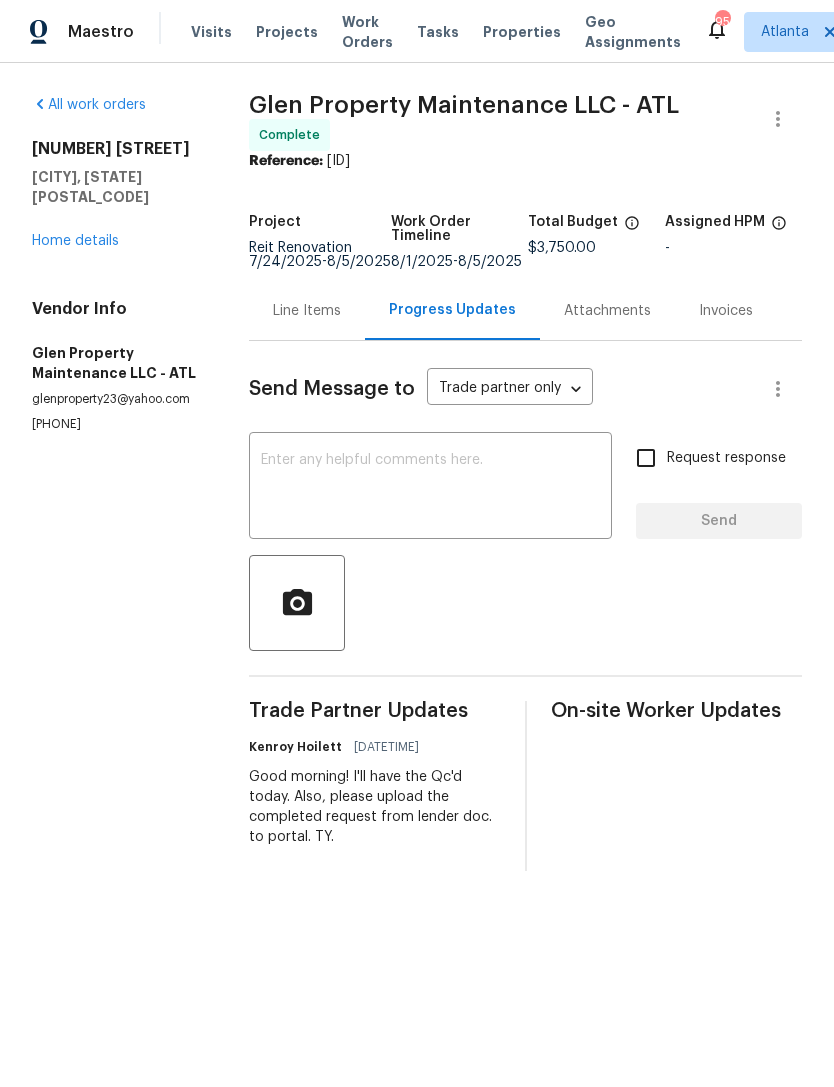 click on "Home details" at bounding box center [75, 241] 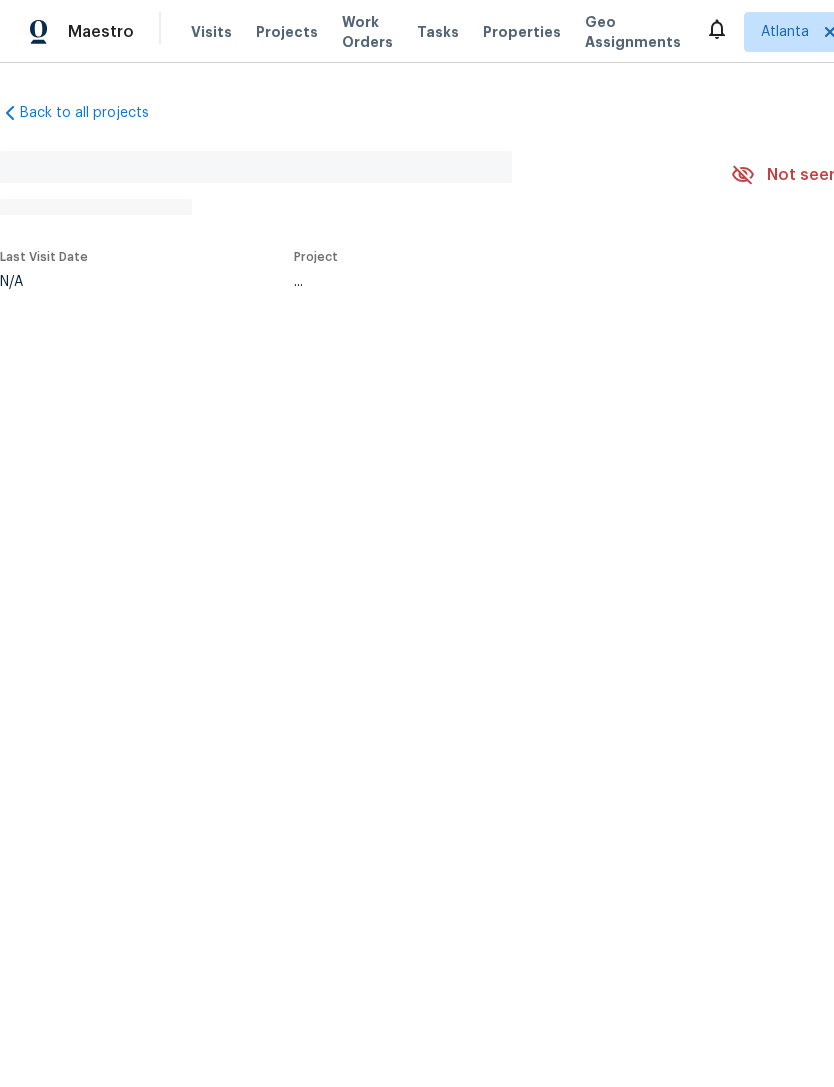 scroll, scrollTop: 0, scrollLeft: 0, axis: both 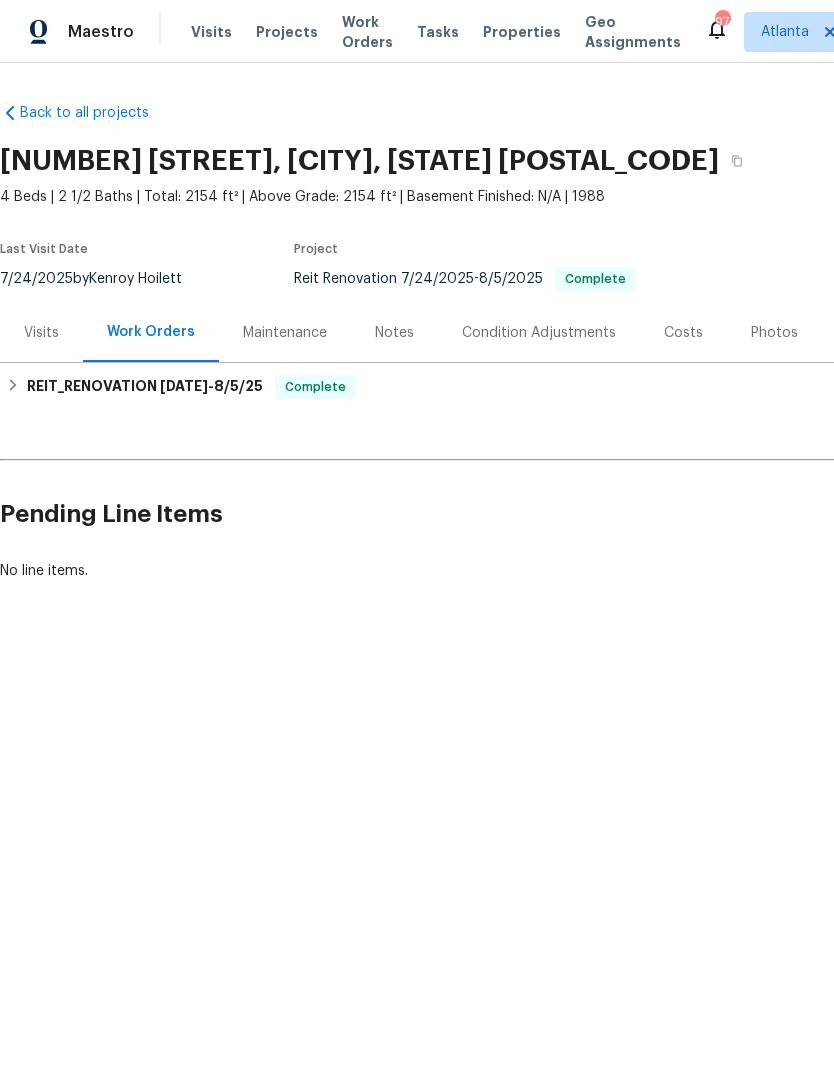 click on "Visits" at bounding box center [41, 333] 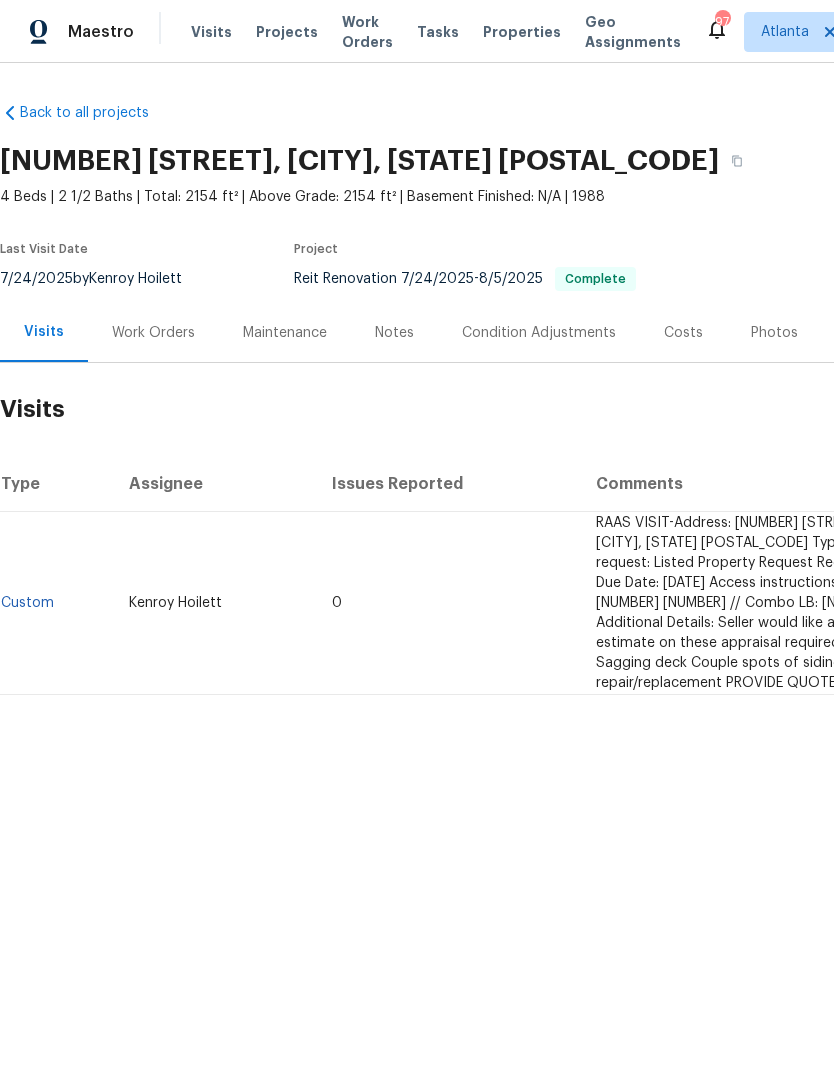 click on "Notes" at bounding box center (394, 332) 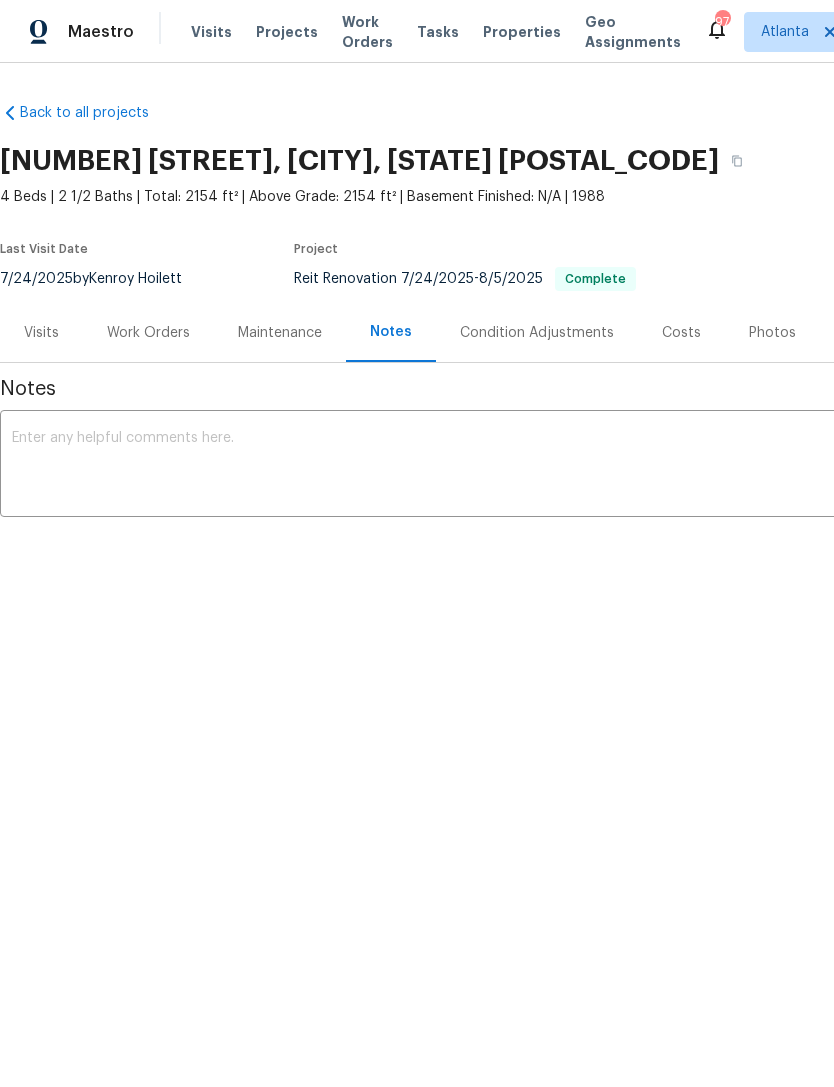scroll, scrollTop: 0, scrollLeft: -1, axis: horizontal 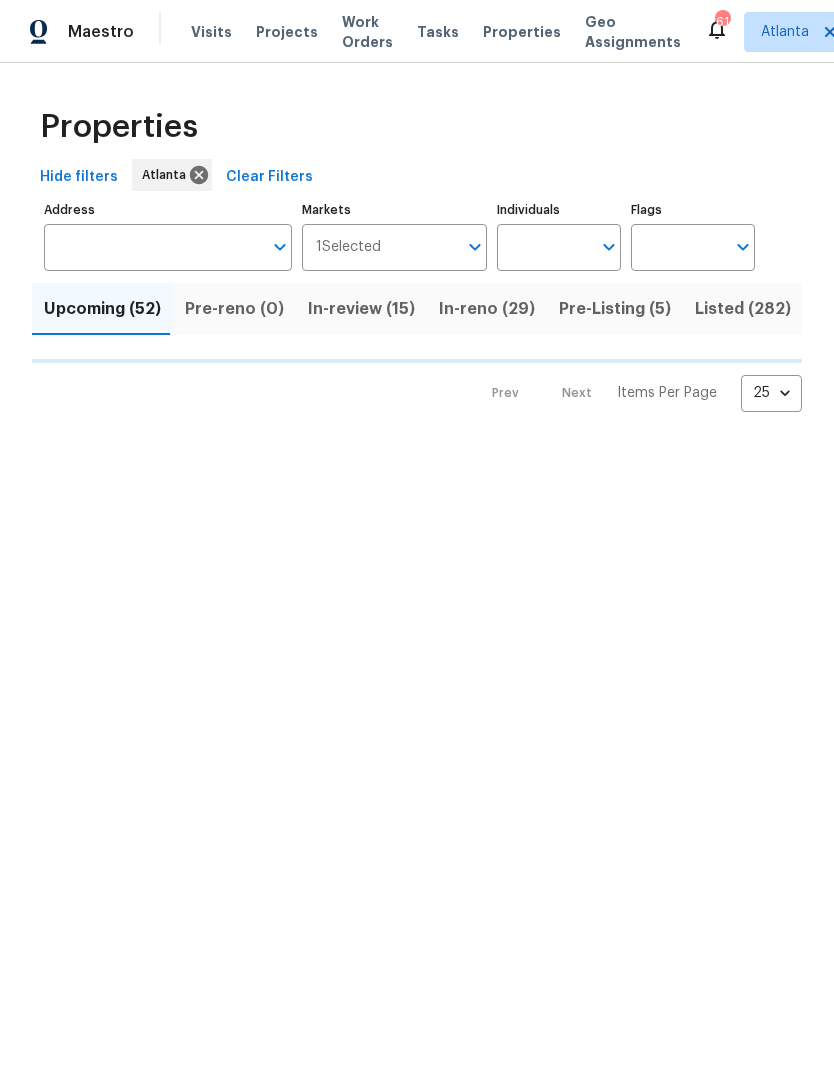 click on "Individuals" at bounding box center (544, 247) 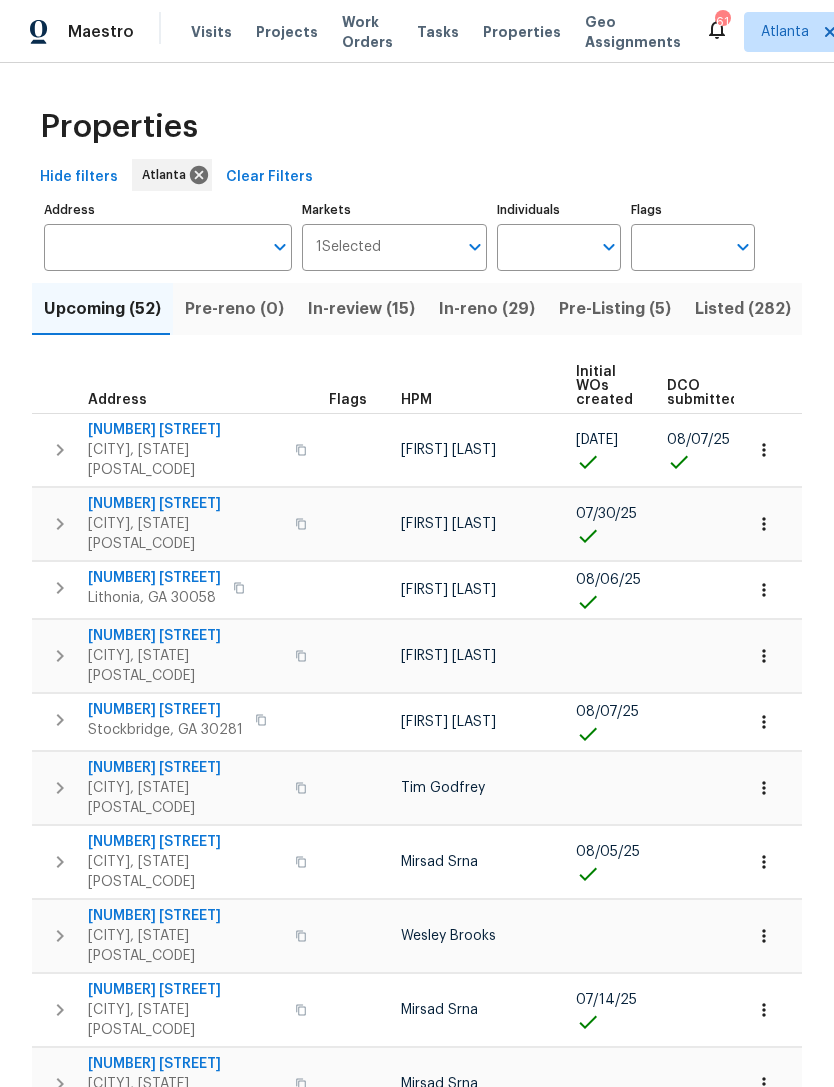 click on "Individuals" at bounding box center (544, 247) 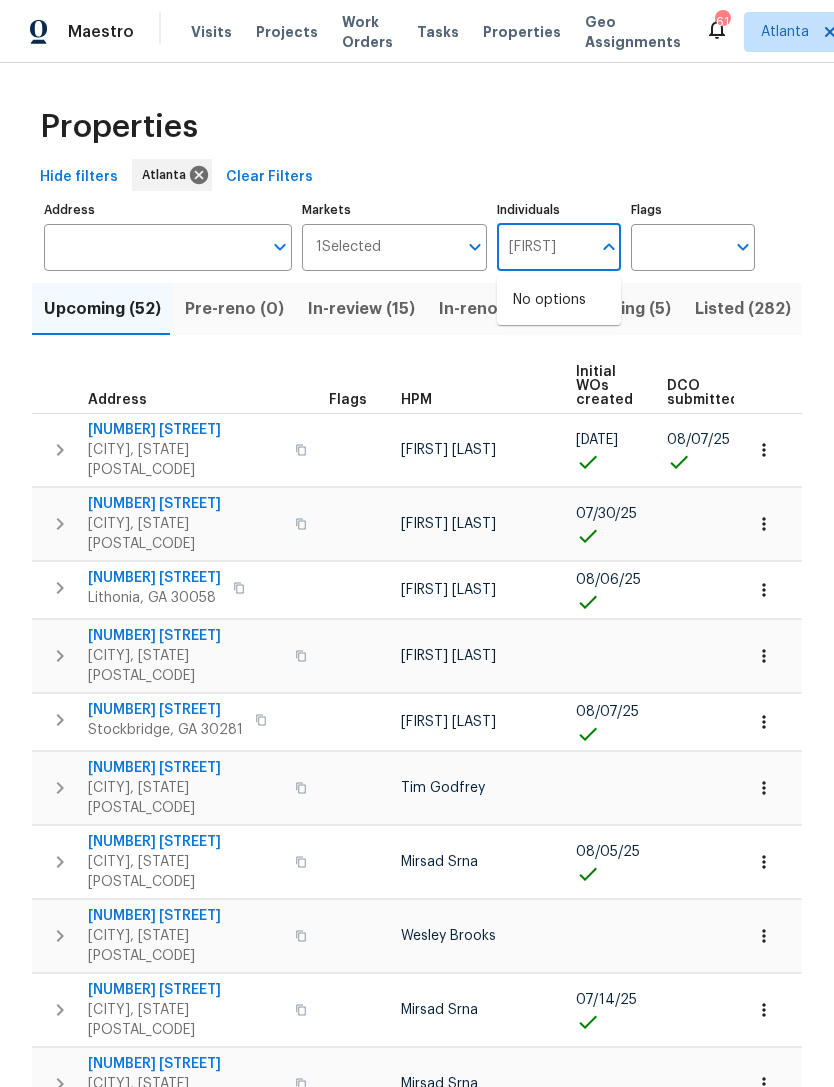 type on "marco" 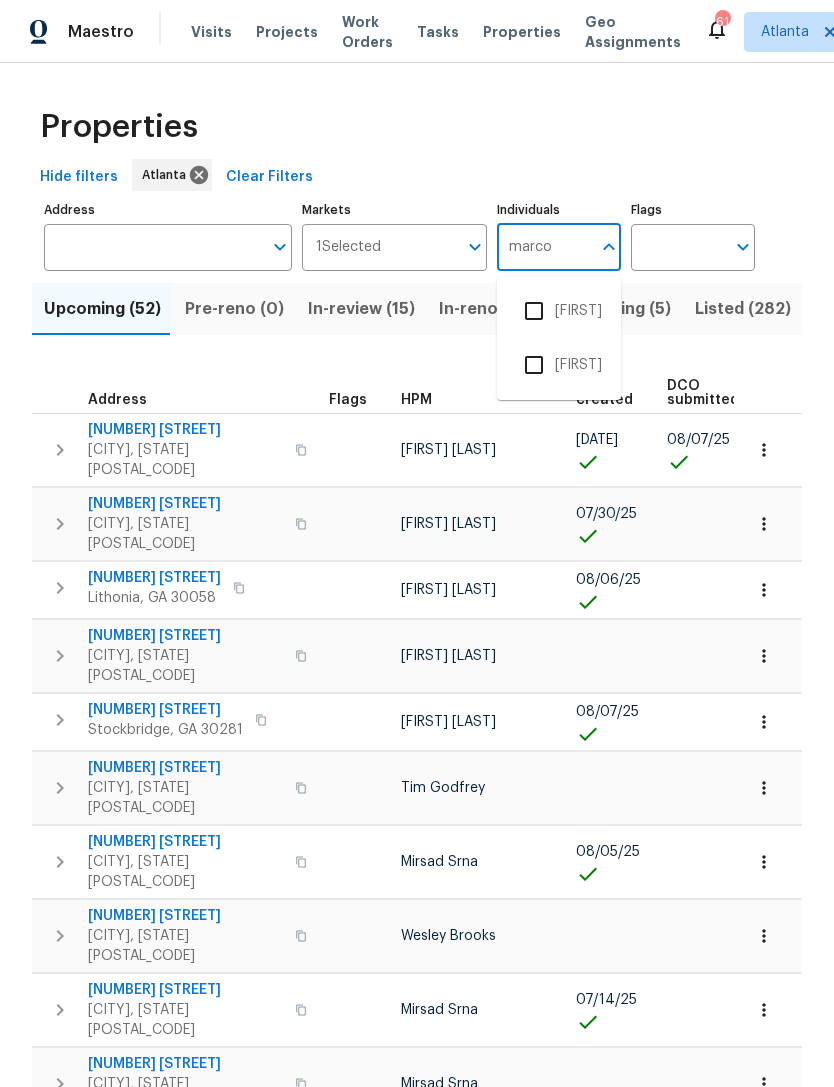 click at bounding box center [534, 365] 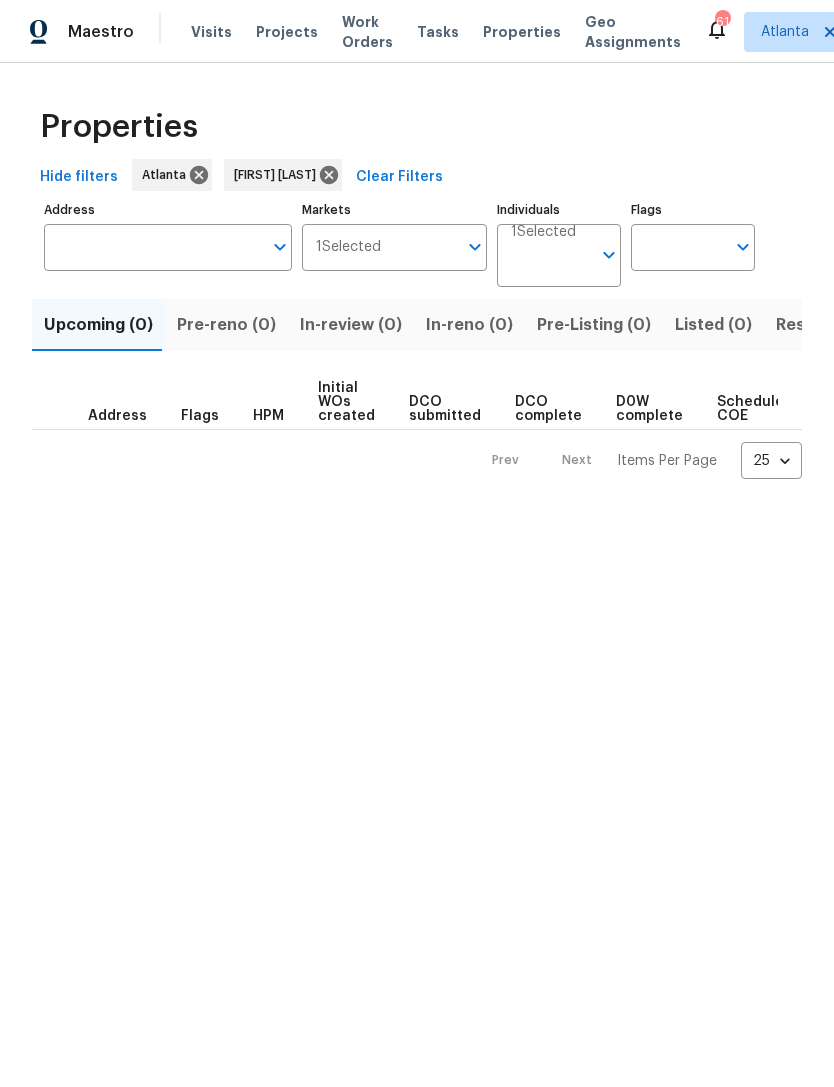 click on "Individuals" at bounding box center [551, 263] 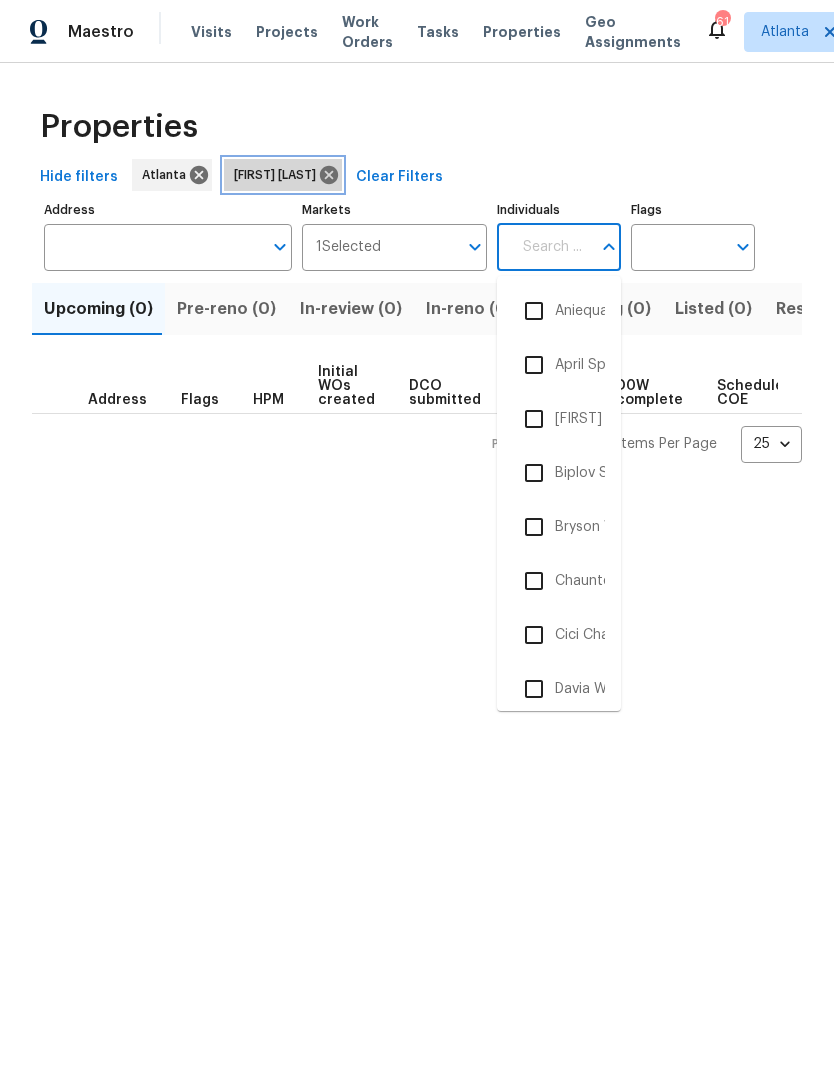 click 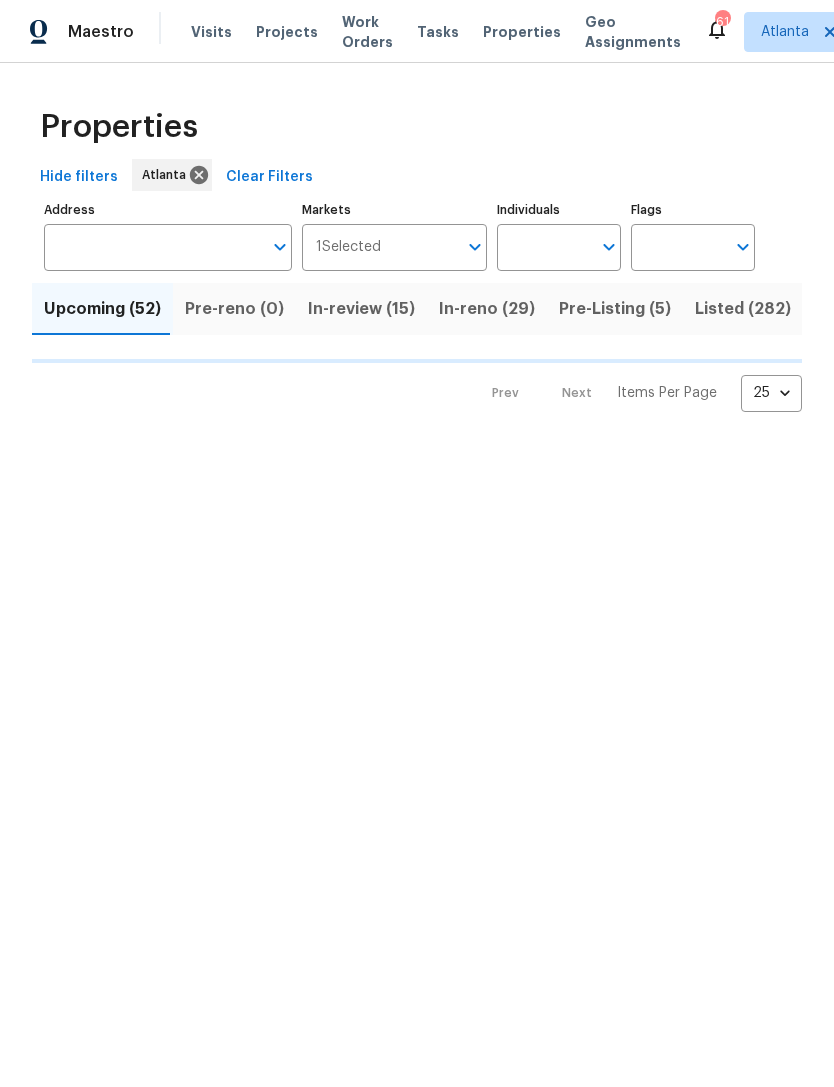 click on "Individuals" at bounding box center (544, 247) 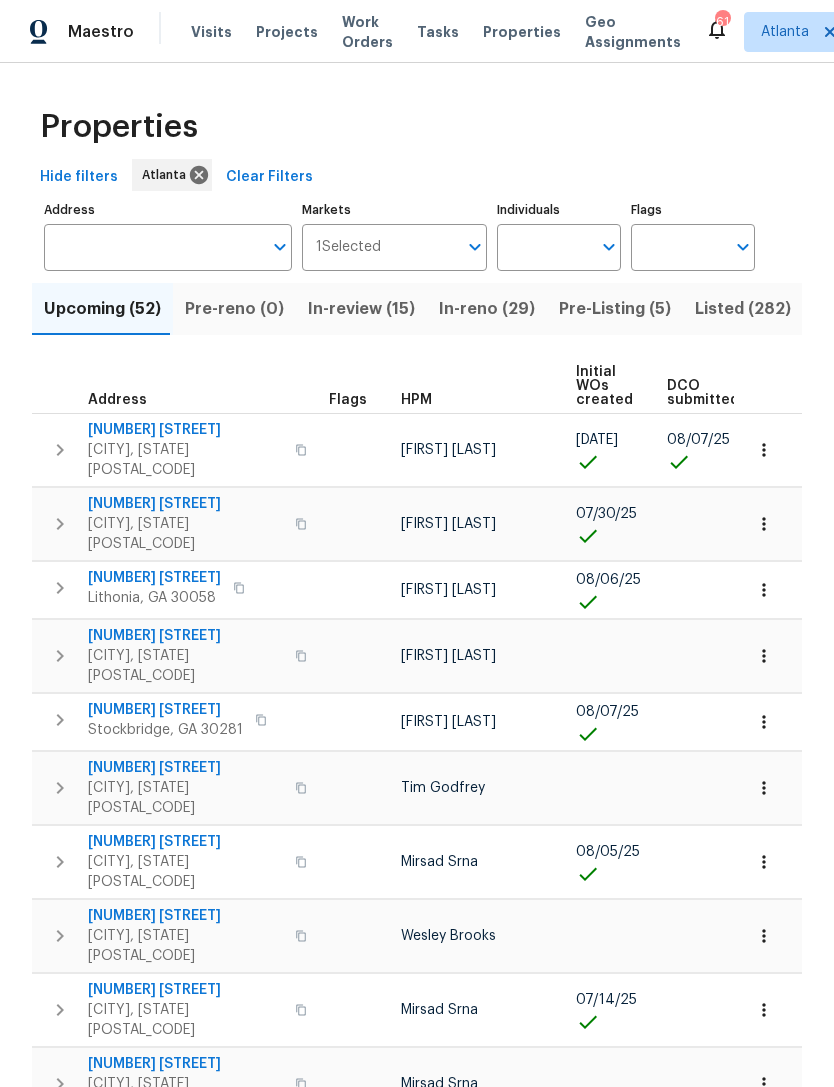 click on "Individuals" at bounding box center [544, 247] 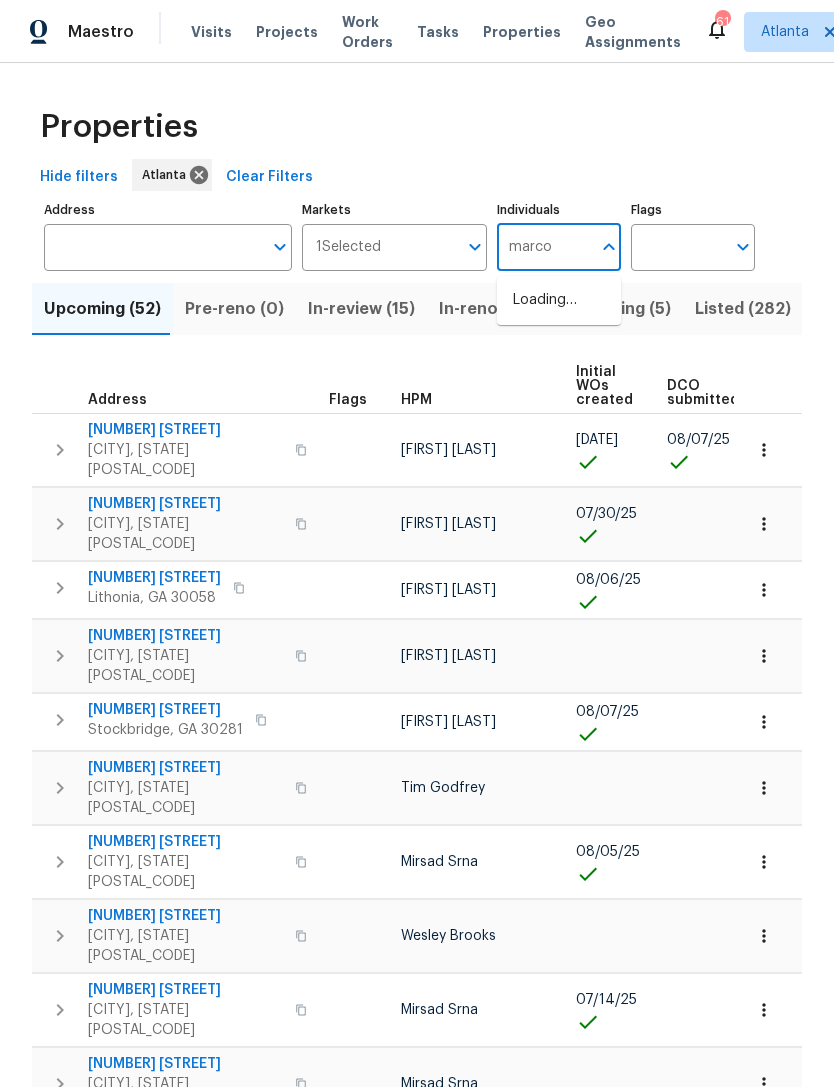 type on "marcos" 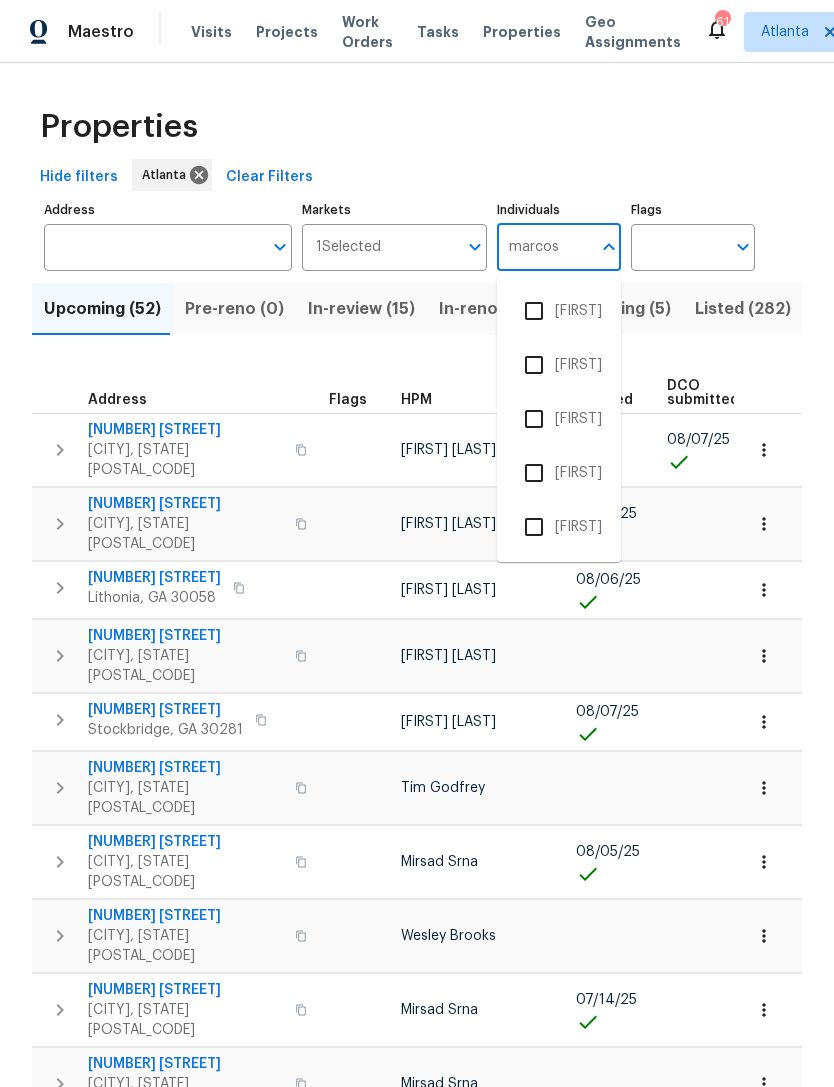 click at bounding box center [534, 311] 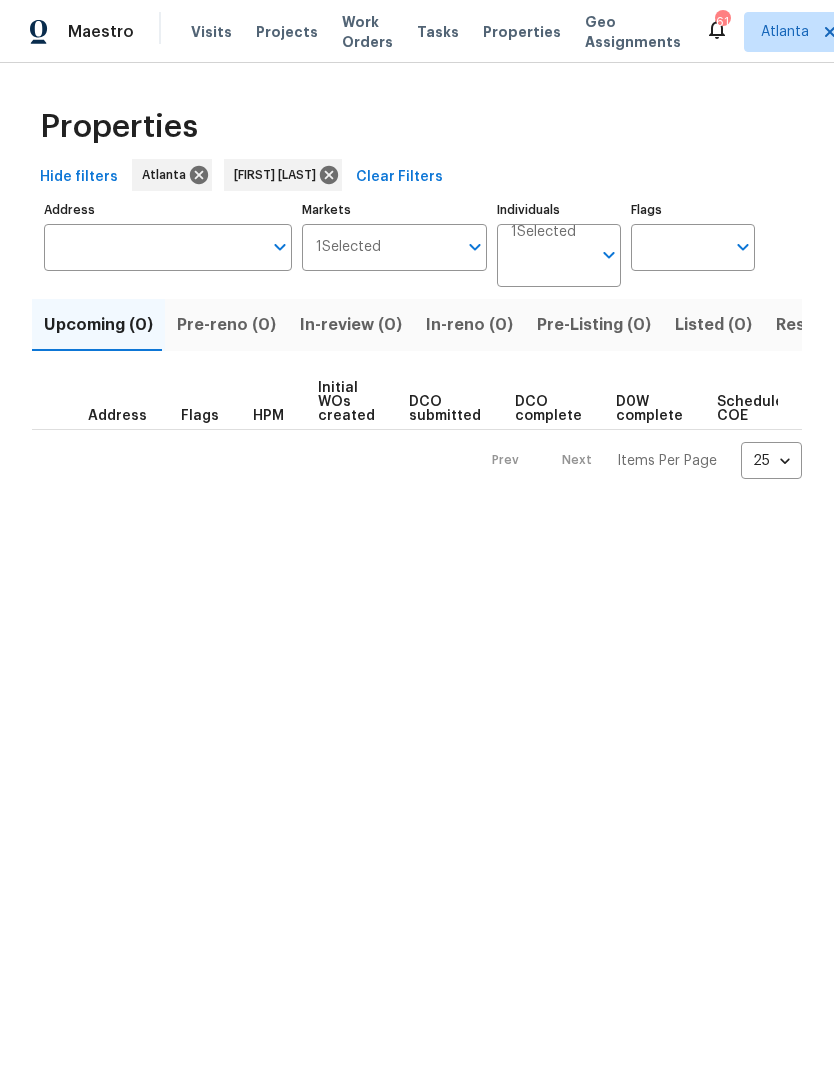 click on "Individuals" at bounding box center [551, 263] 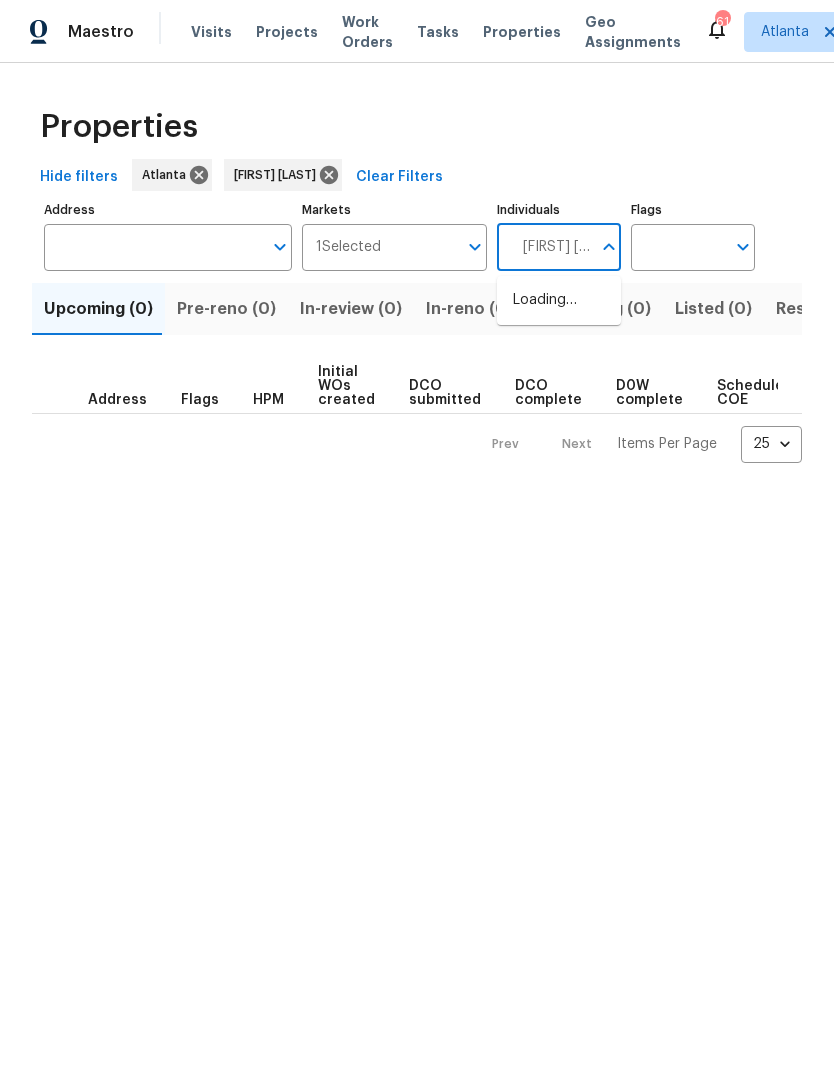 type on "[FIRST]" 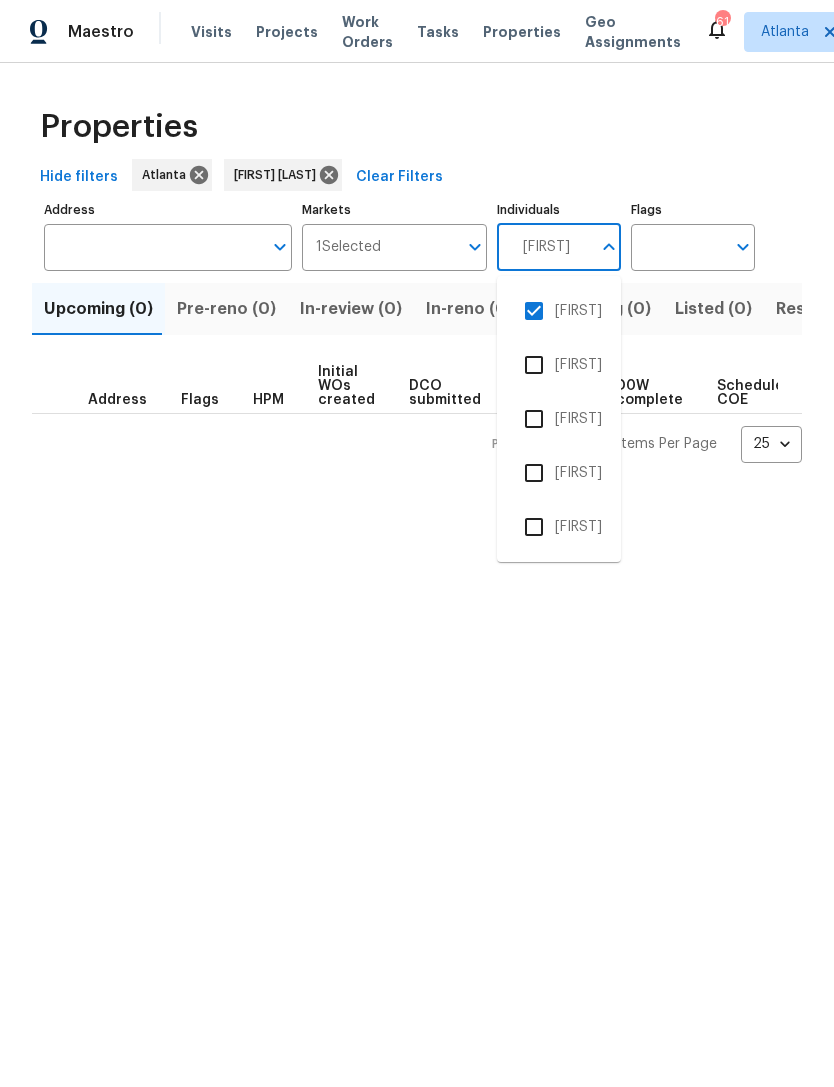 click at bounding box center (534, 527) 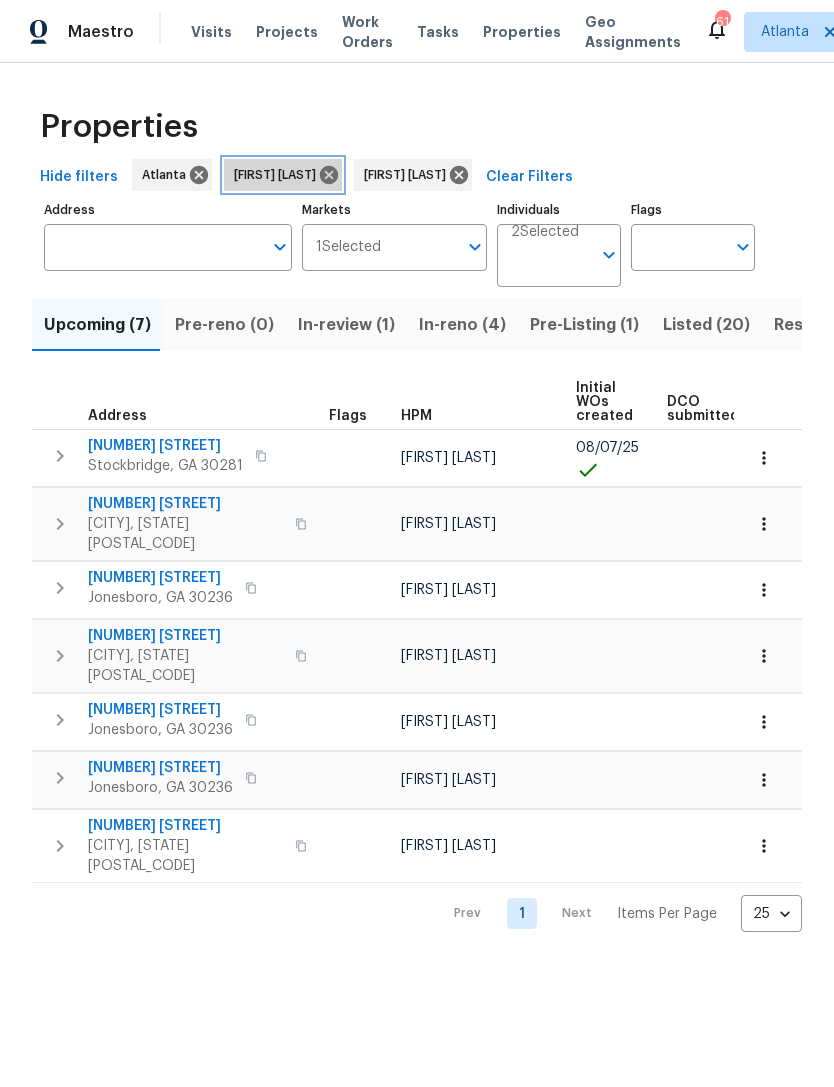 click 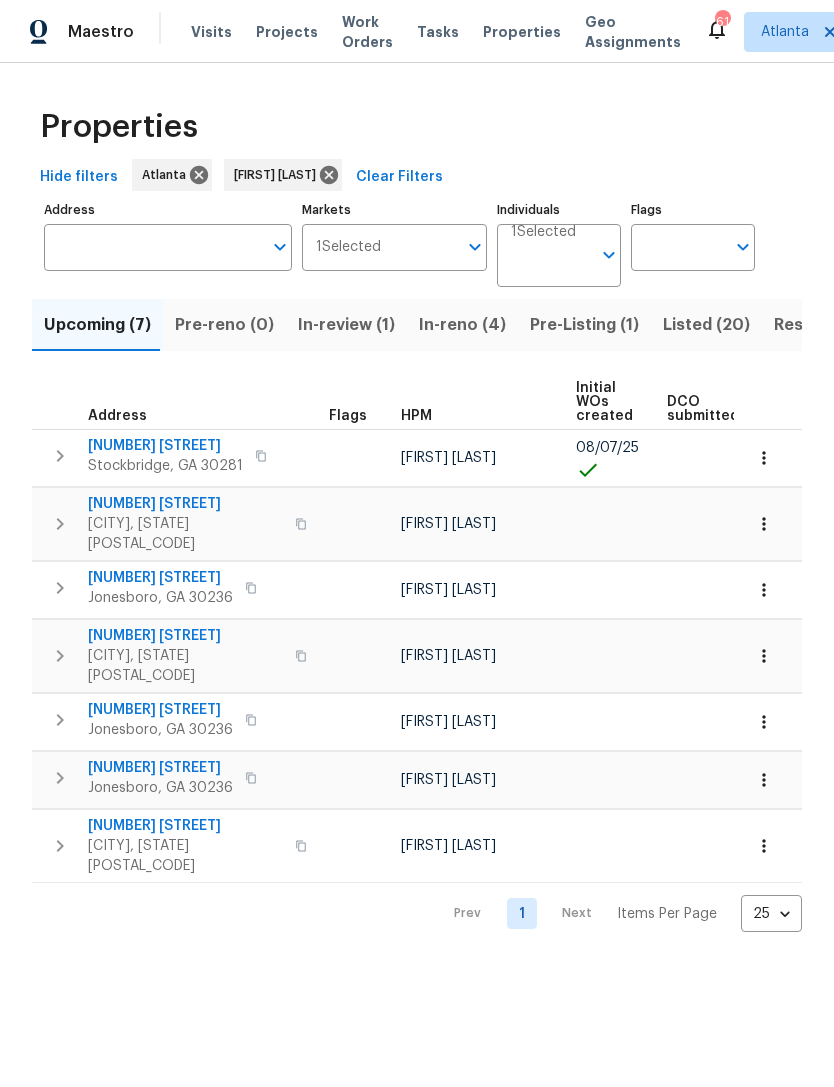click on "Pre-Listing (1)" at bounding box center (584, 325) 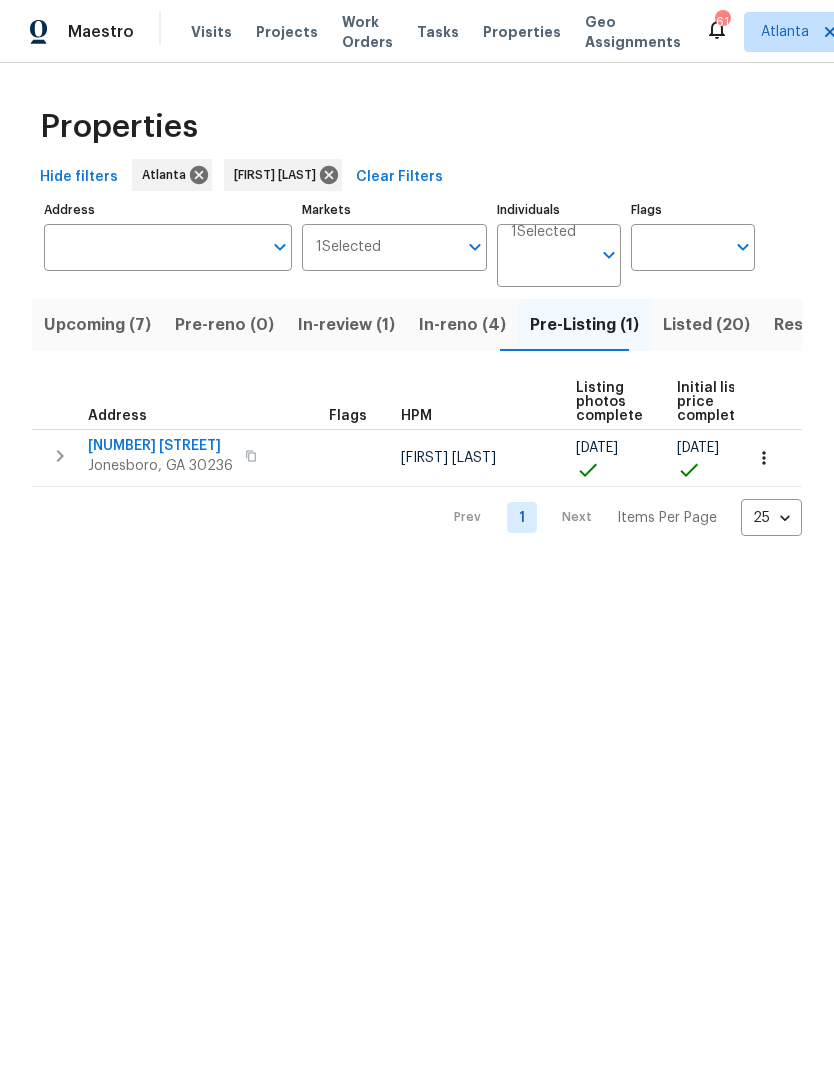 click on "Listed (20)" at bounding box center (706, 325) 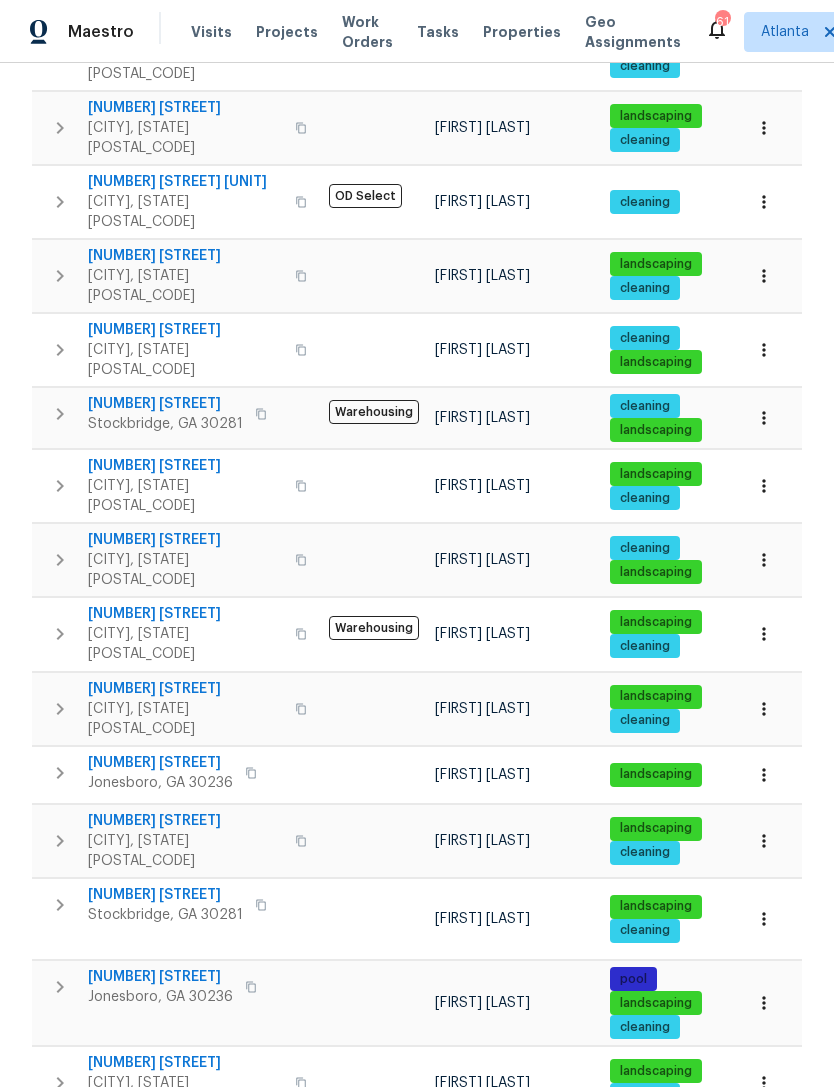 scroll, scrollTop: 413, scrollLeft: 0, axis: vertical 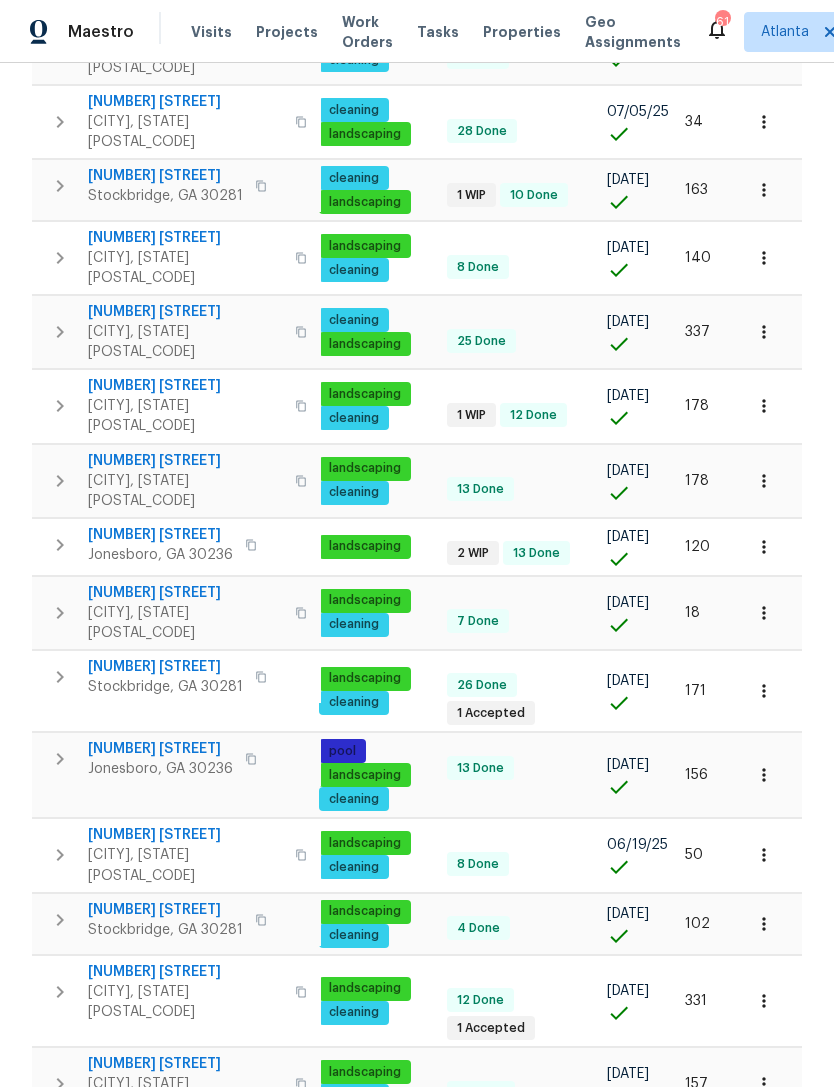 click on "Prev 1 Next Items Per Page 25 25 ​" at bounding box center (618, 1287) 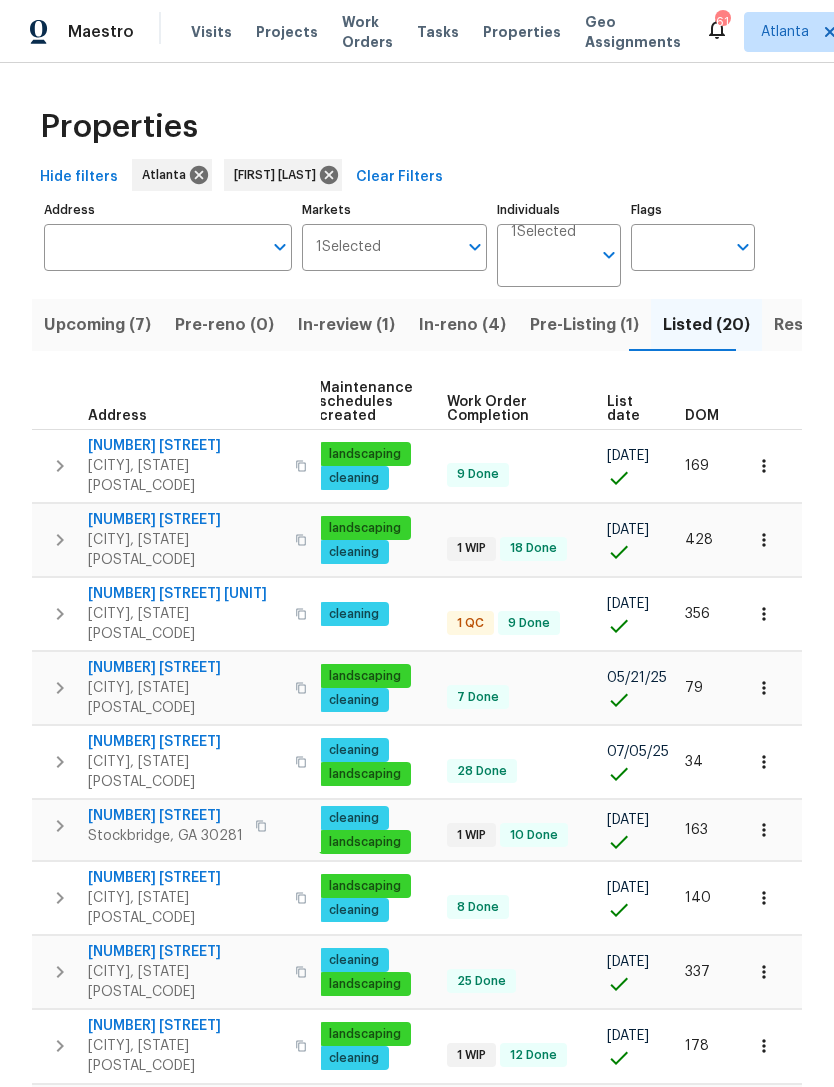 scroll, scrollTop: 0, scrollLeft: 0, axis: both 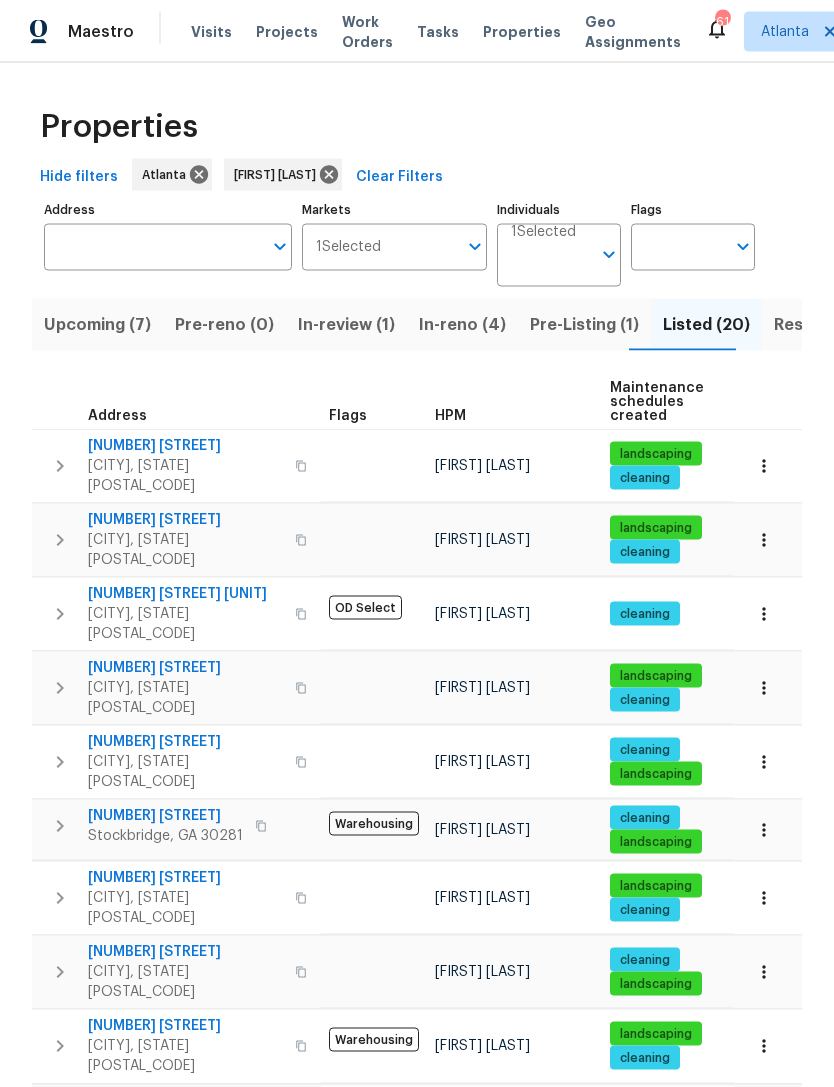 click on "Resale (15)" at bounding box center [816, 325] 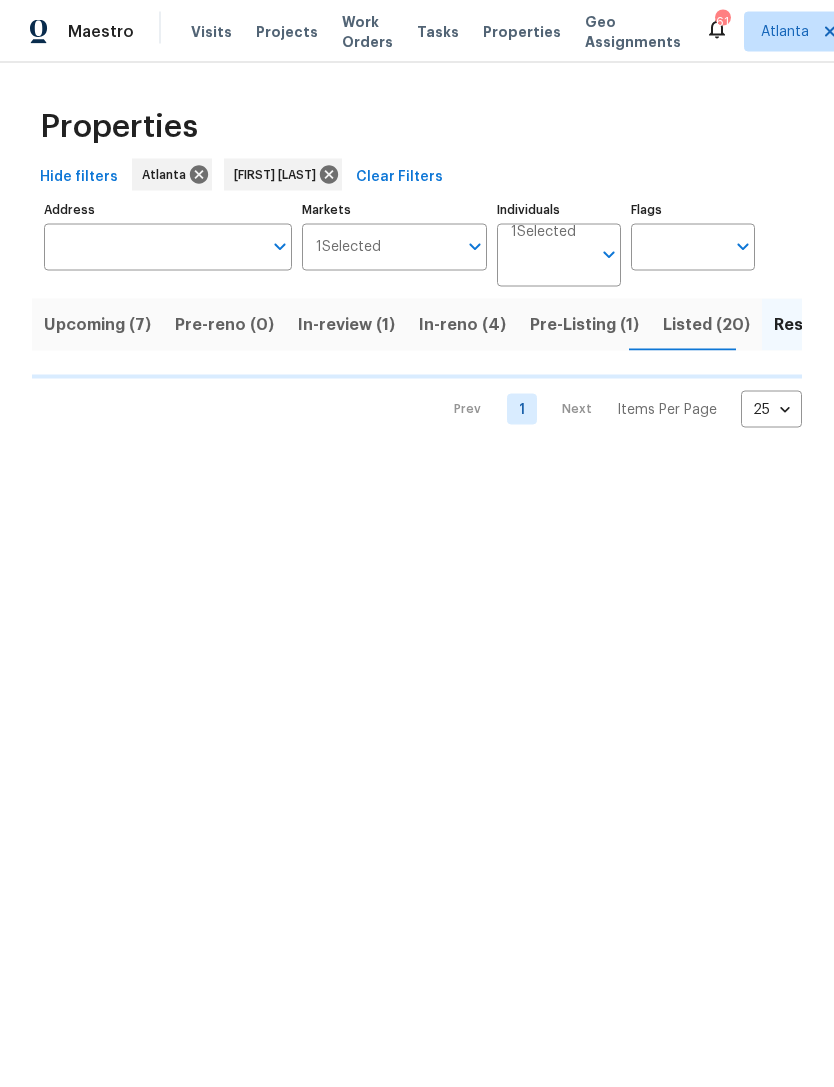 scroll, scrollTop: 0, scrollLeft: 0, axis: both 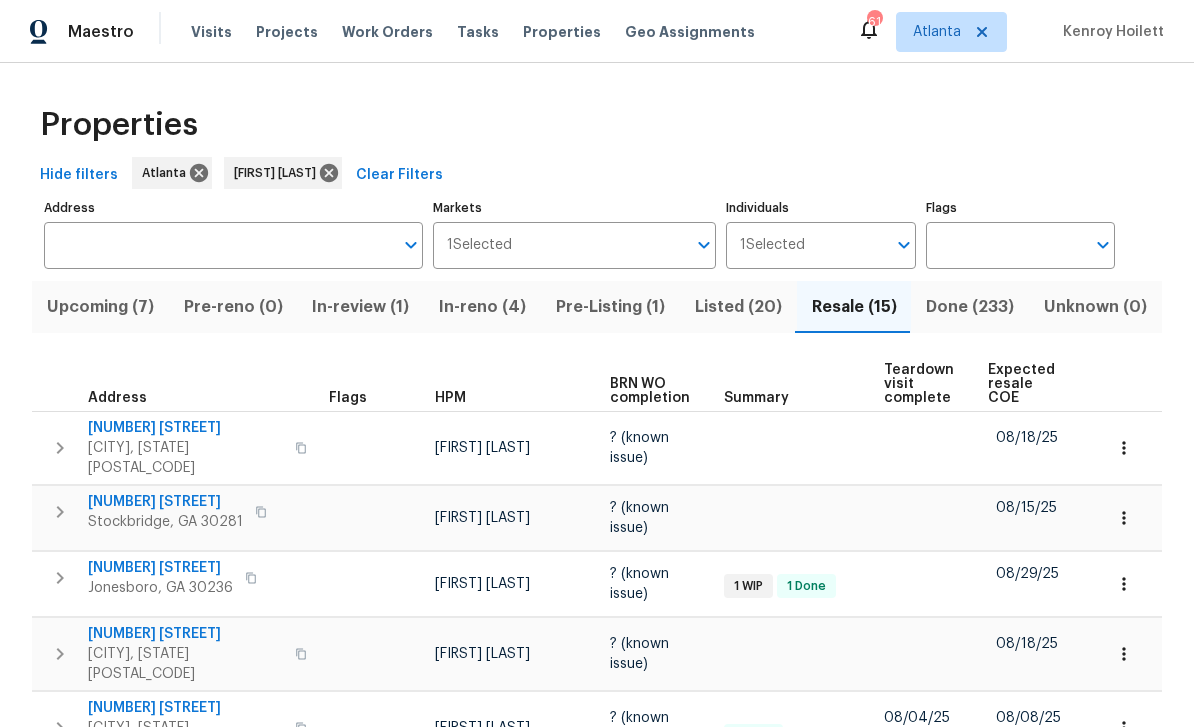 click on "Done (233)" at bounding box center (970, 307) 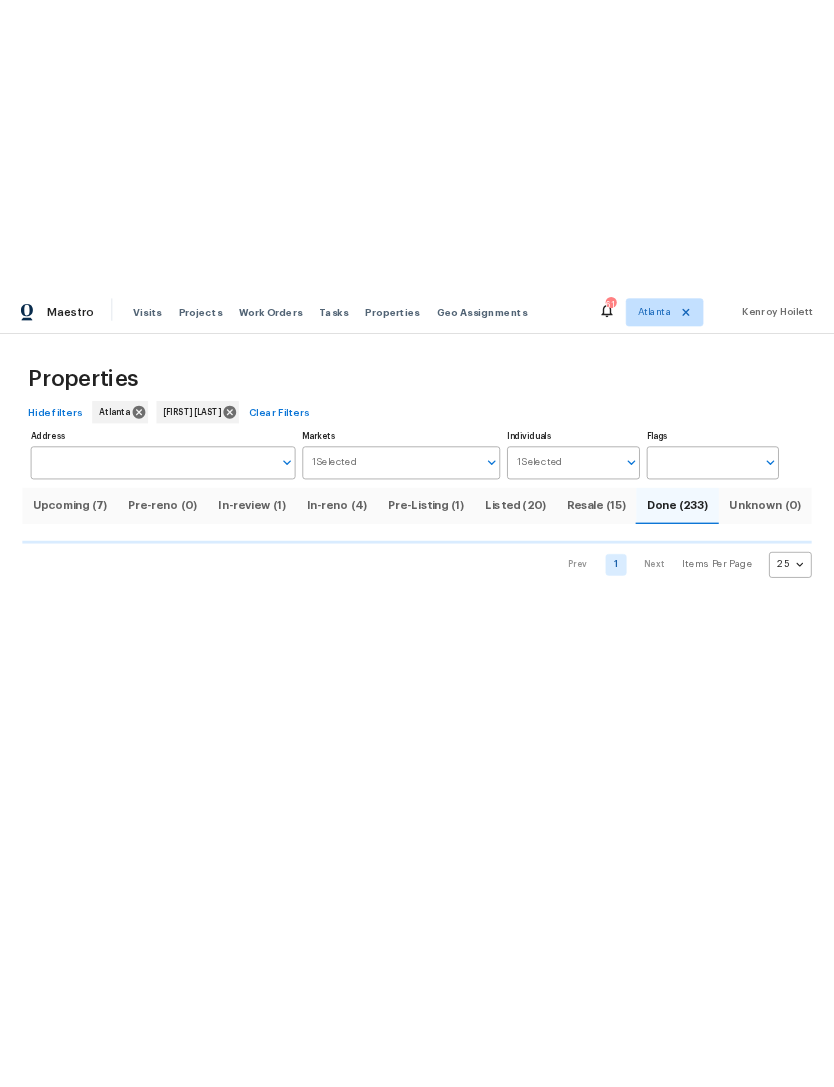 scroll, scrollTop: 0, scrollLeft: 0, axis: both 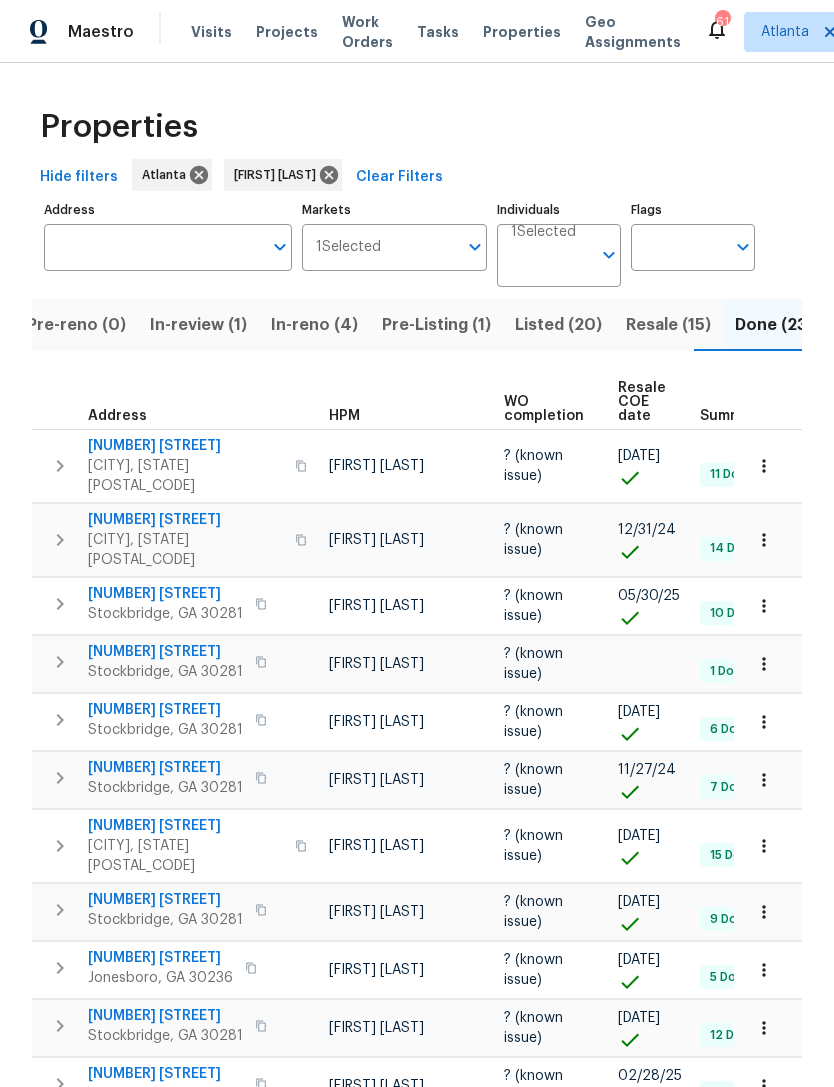 click on "Address" at bounding box center [153, 247] 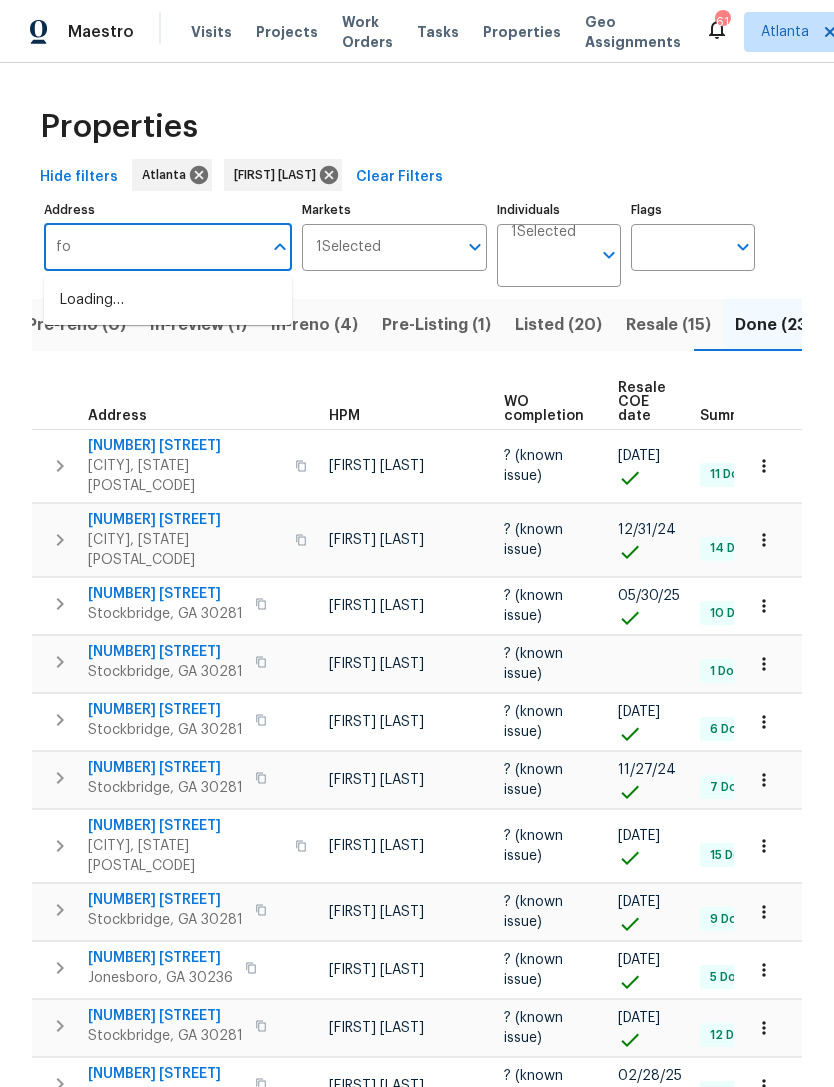 type on "f" 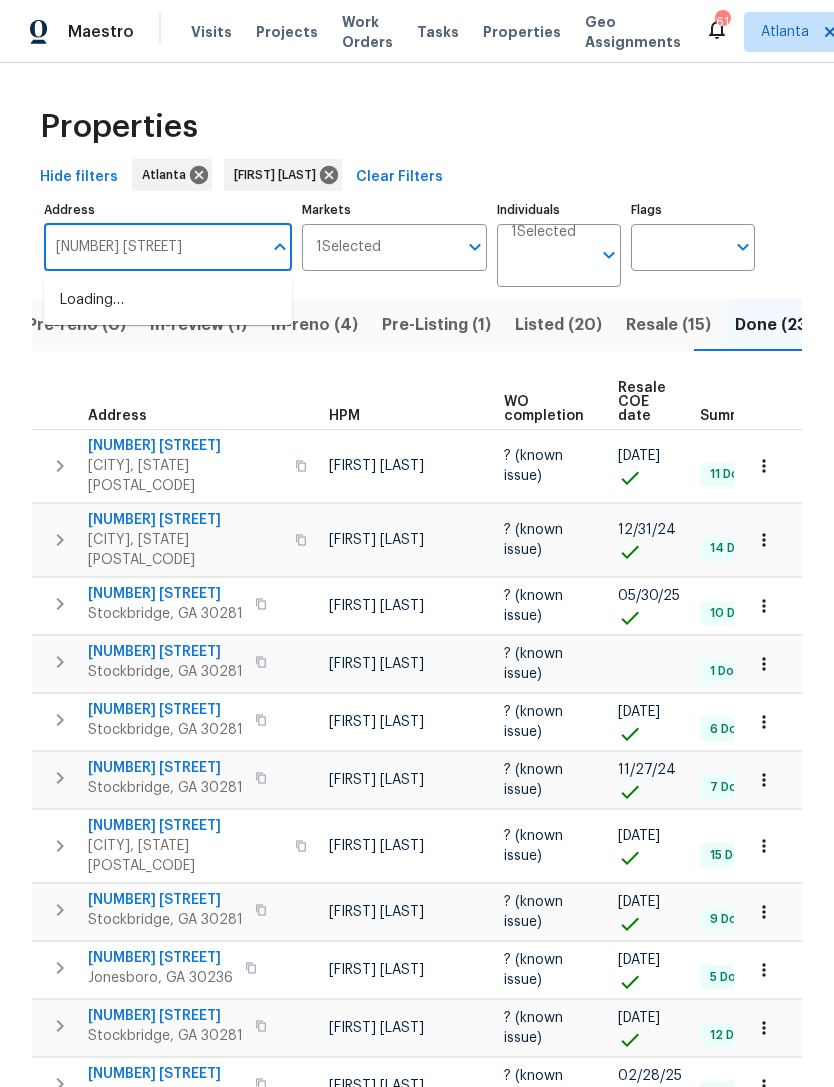type on "[NUMBER] [STREET]" 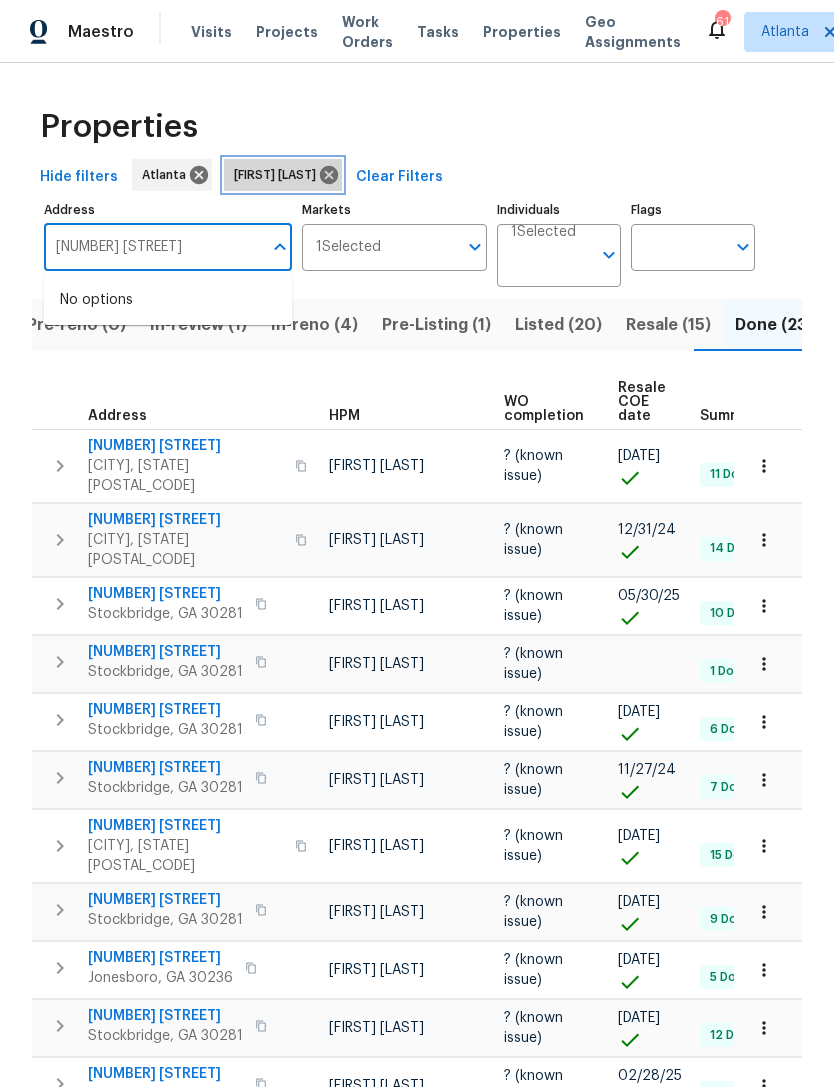 click 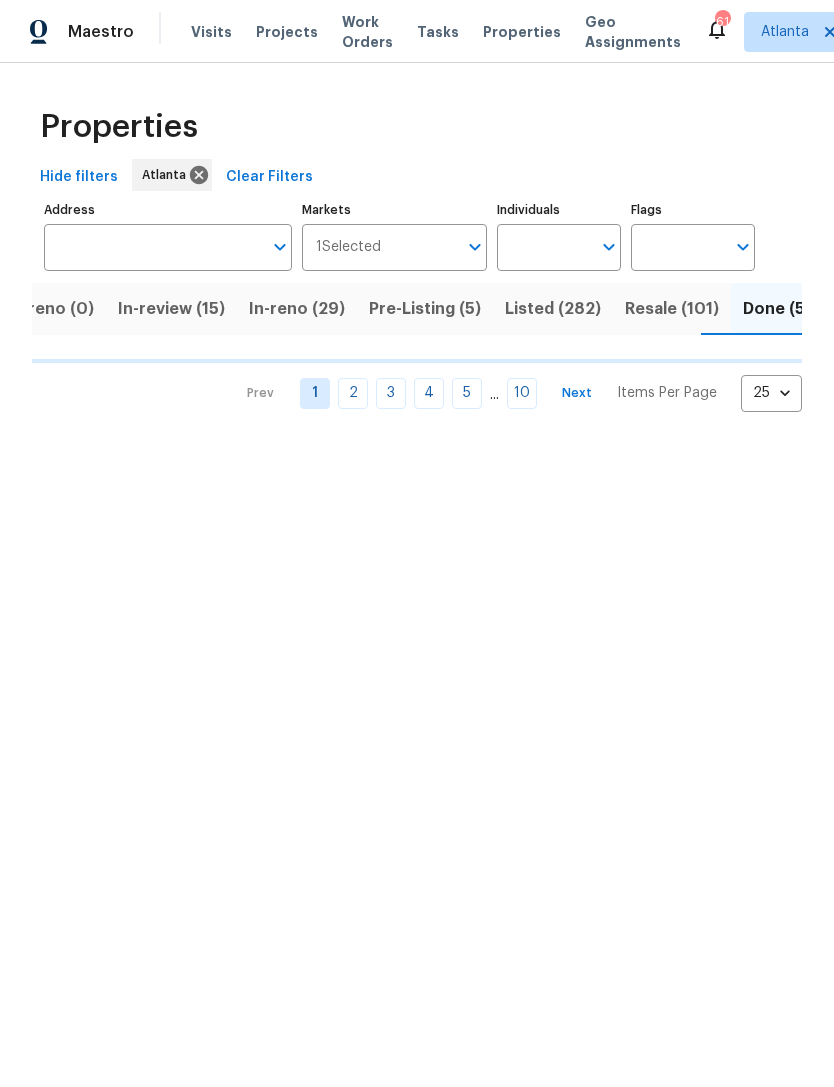 scroll, scrollTop: 0, scrollLeft: 204, axis: horizontal 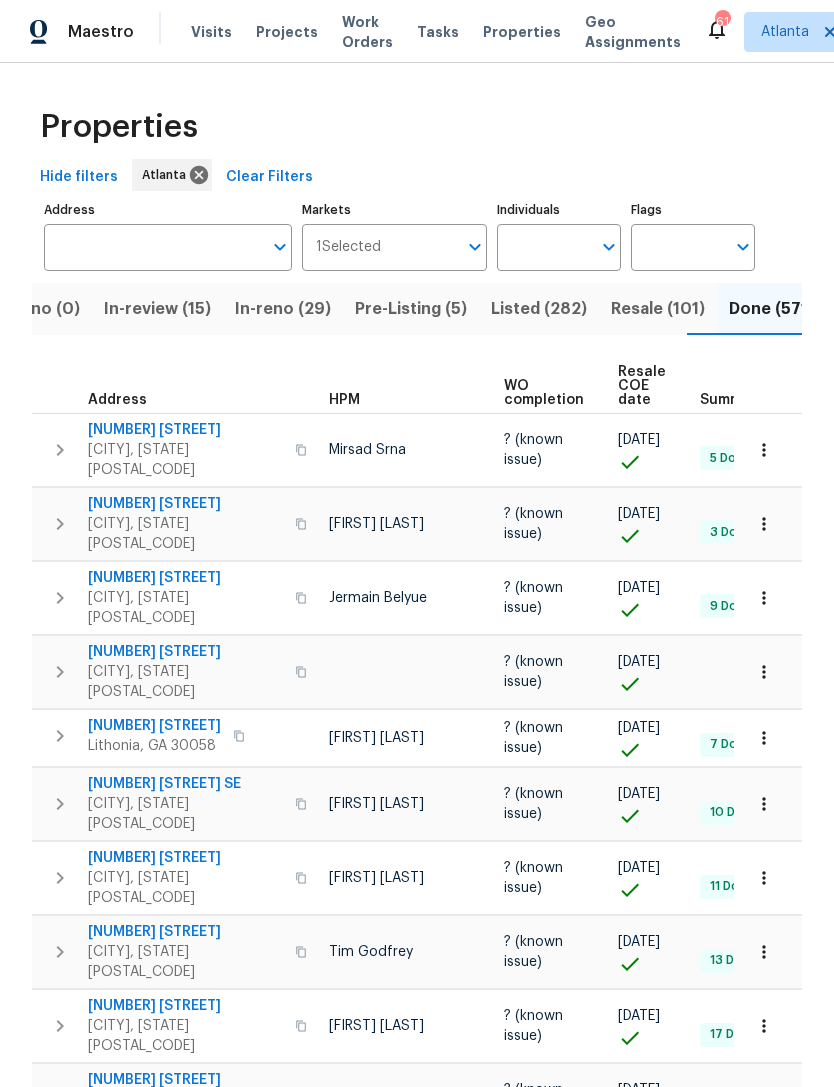 click on "Address" at bounding box center [168, 210] 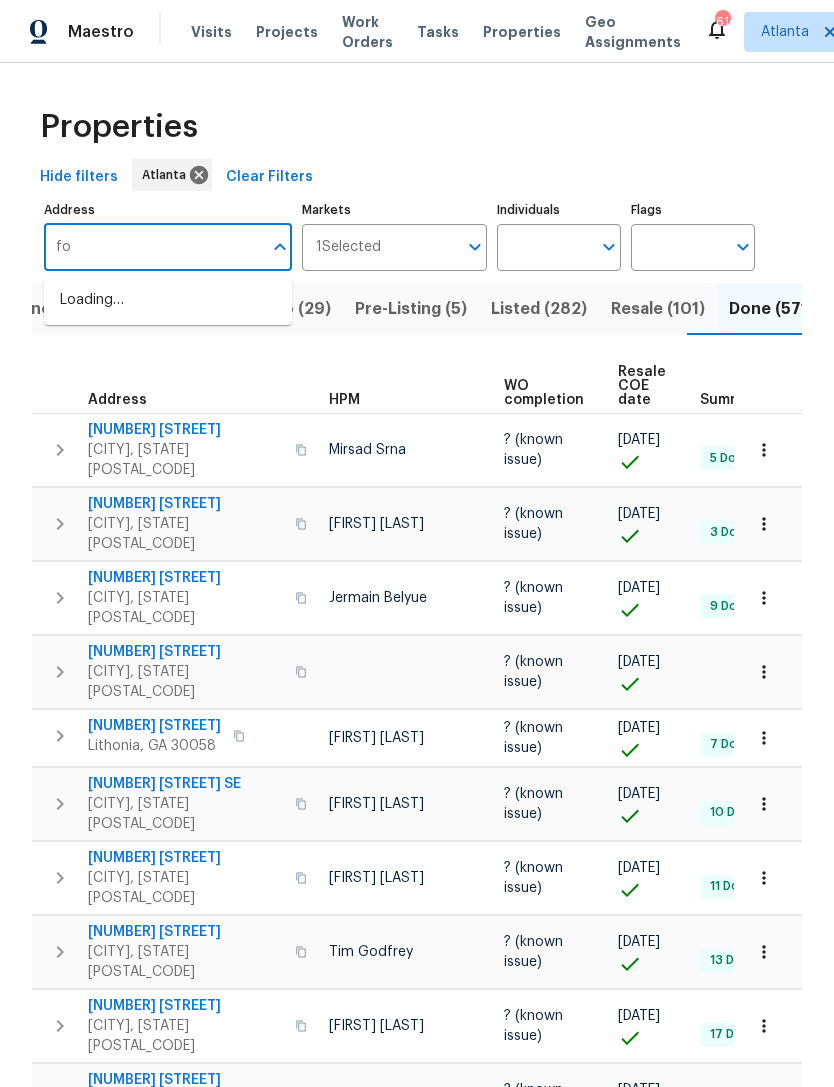 type on "f" 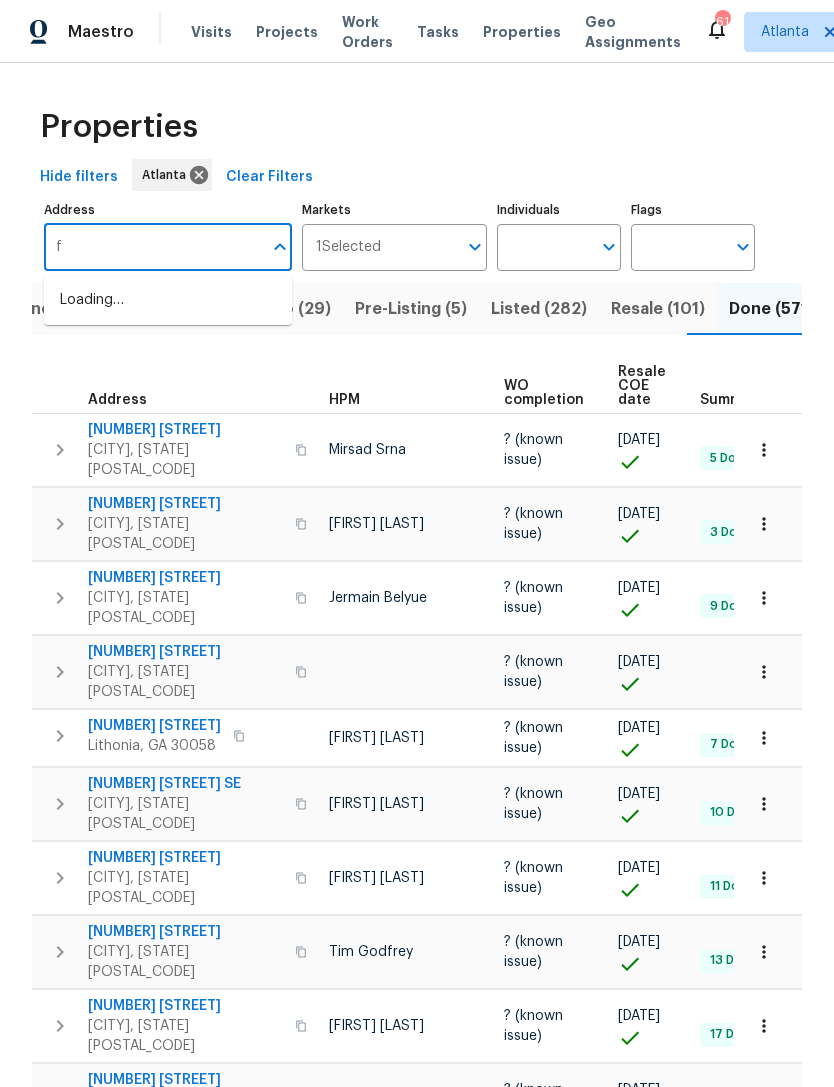 type 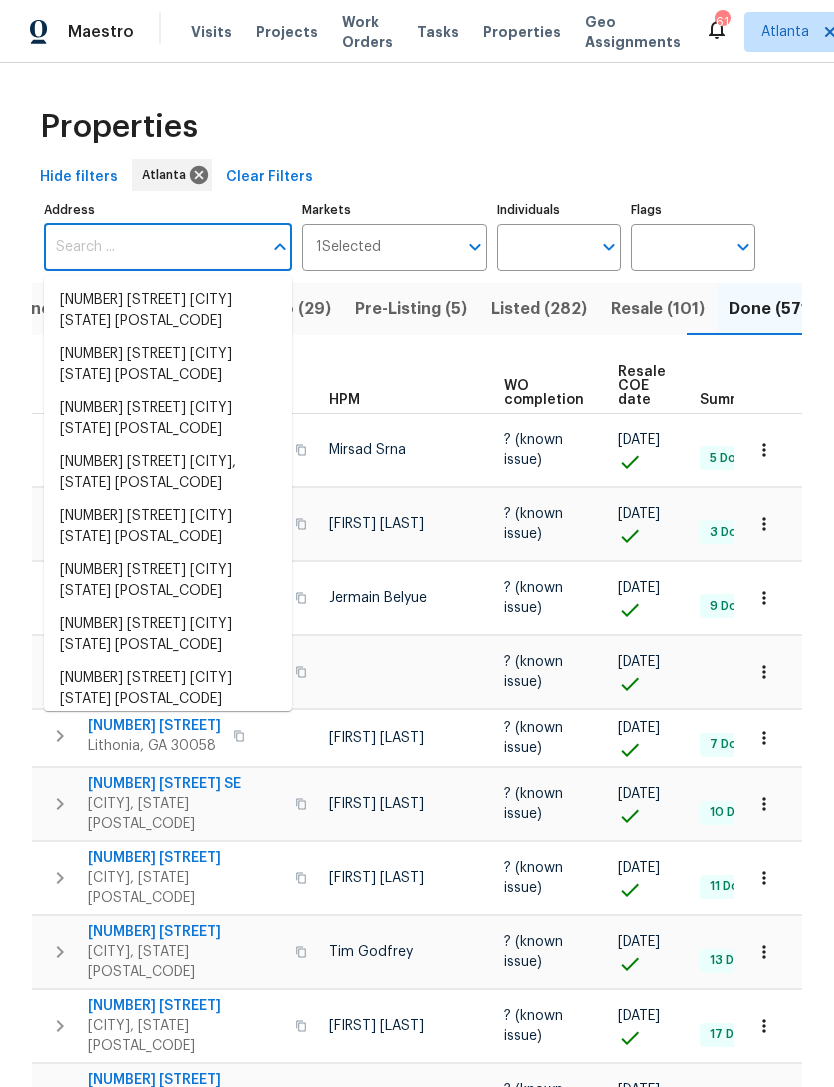 click on "Visits" at bounding box center [211, 32] 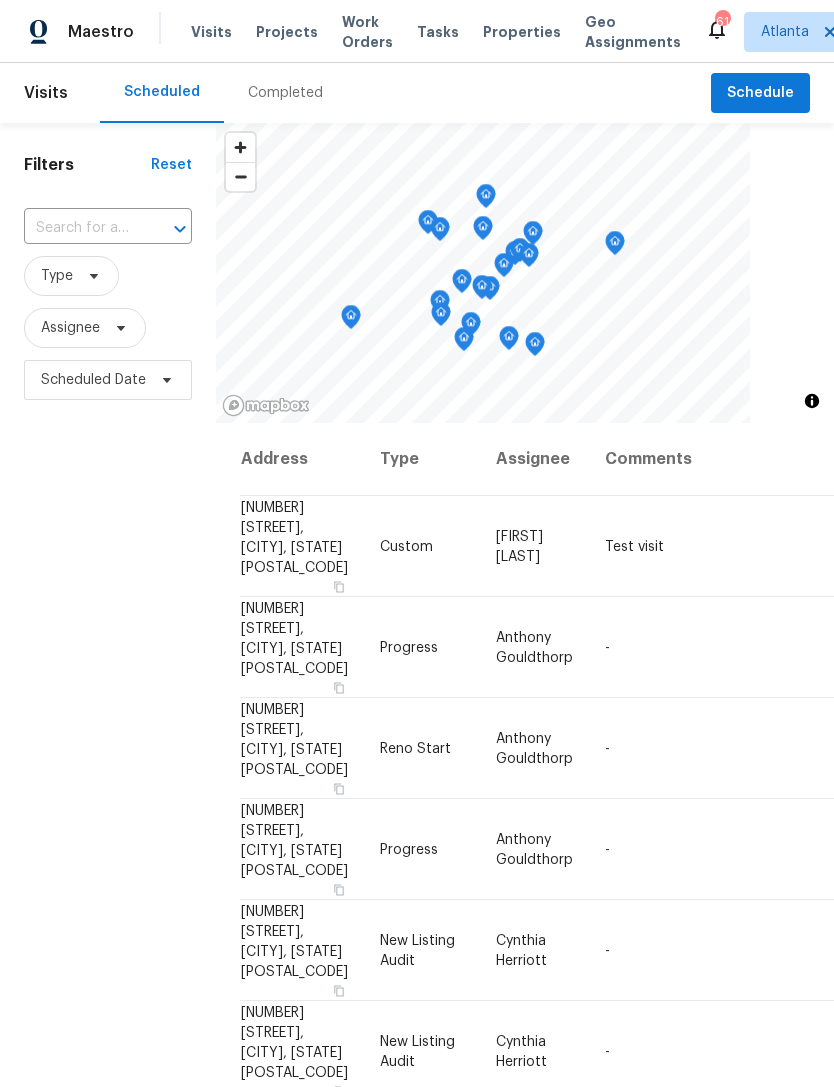 click at bounding box center [80, 228] 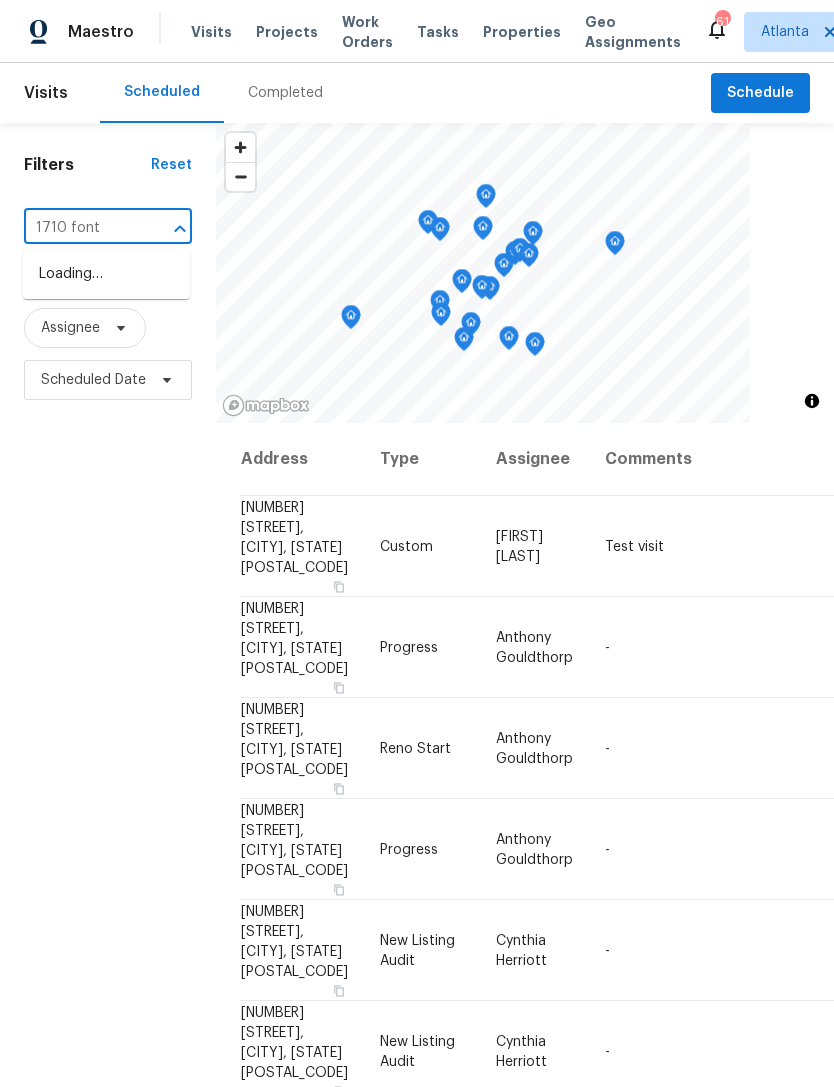 type on "1710 fonta" 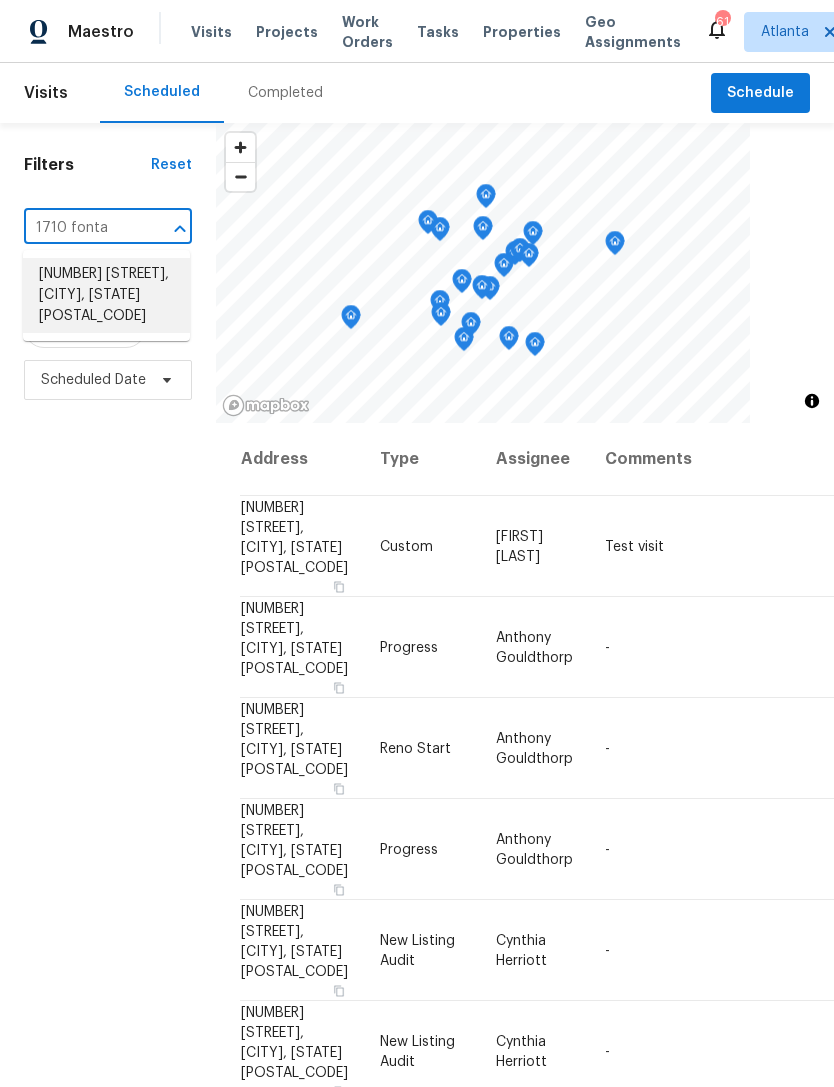 click on "[NUMBER] [STREET], [CITY], [STATE] [POSTAL_CODE]" at bounding box center (106, 295) 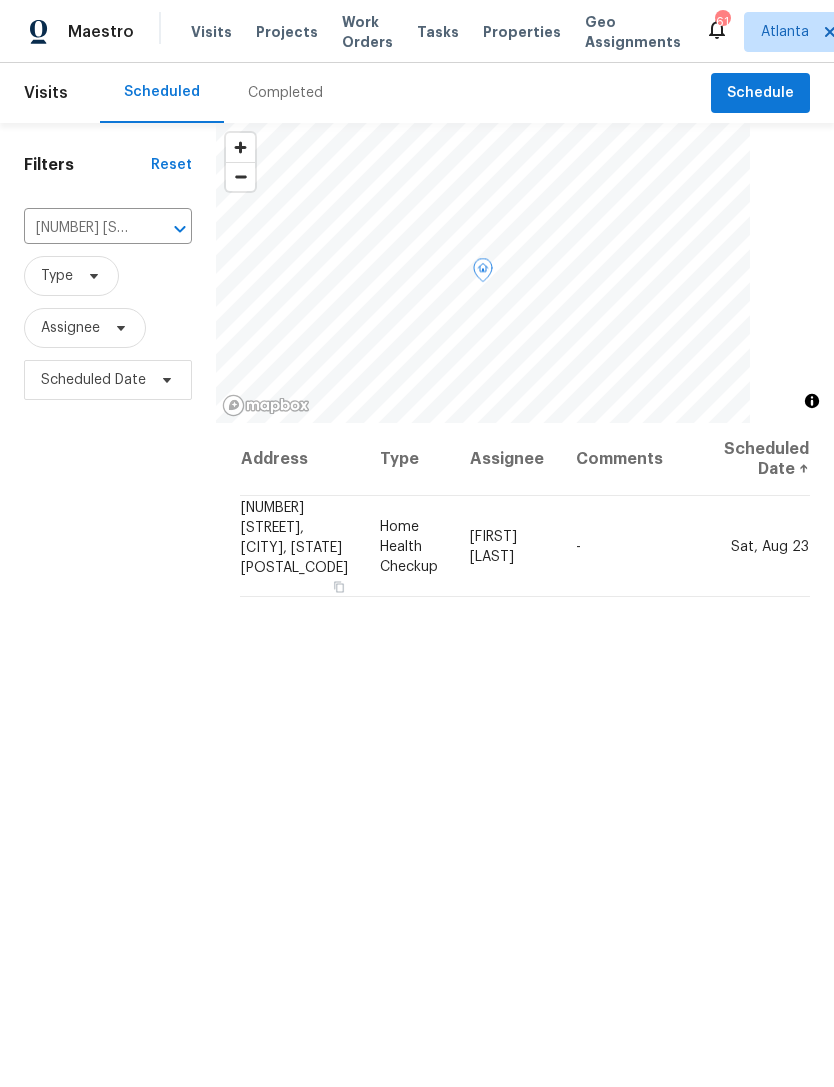 click on "[NUMBER] [STREET], [CITY], [STATE] [POSTAL_CODE]" at bounding box center (294, 537) 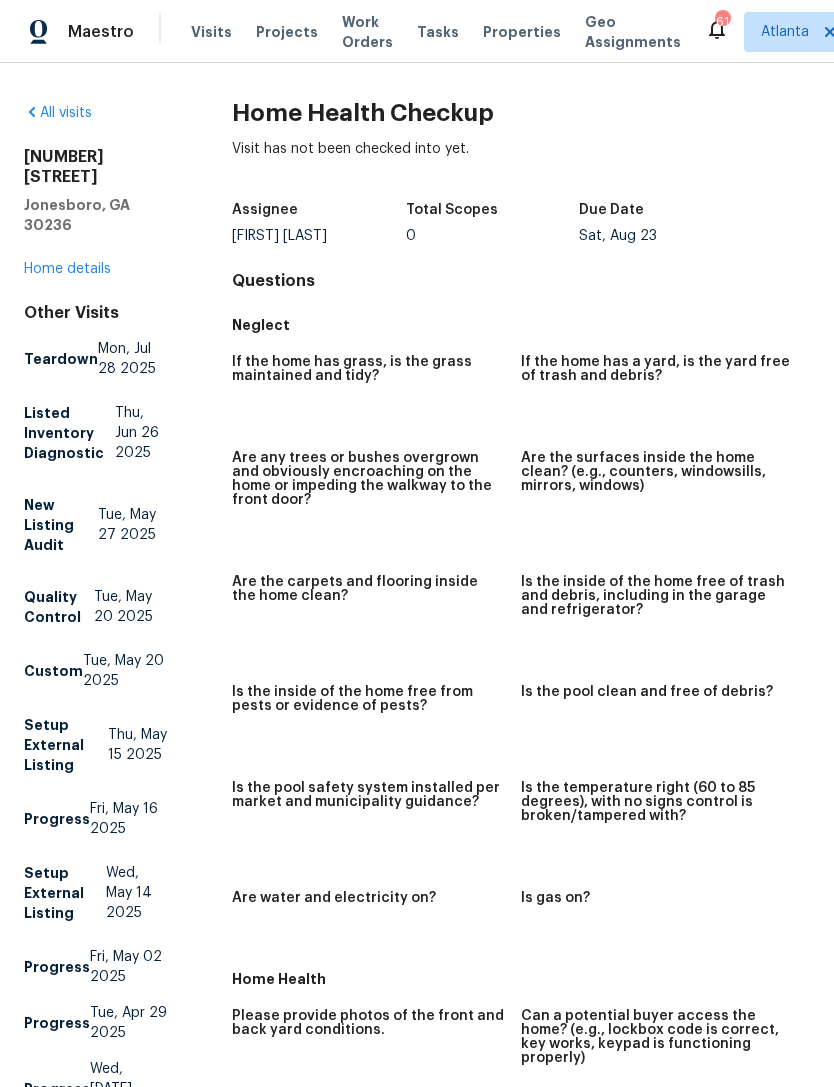 click on "Home details" at bounding box center [67, 269] 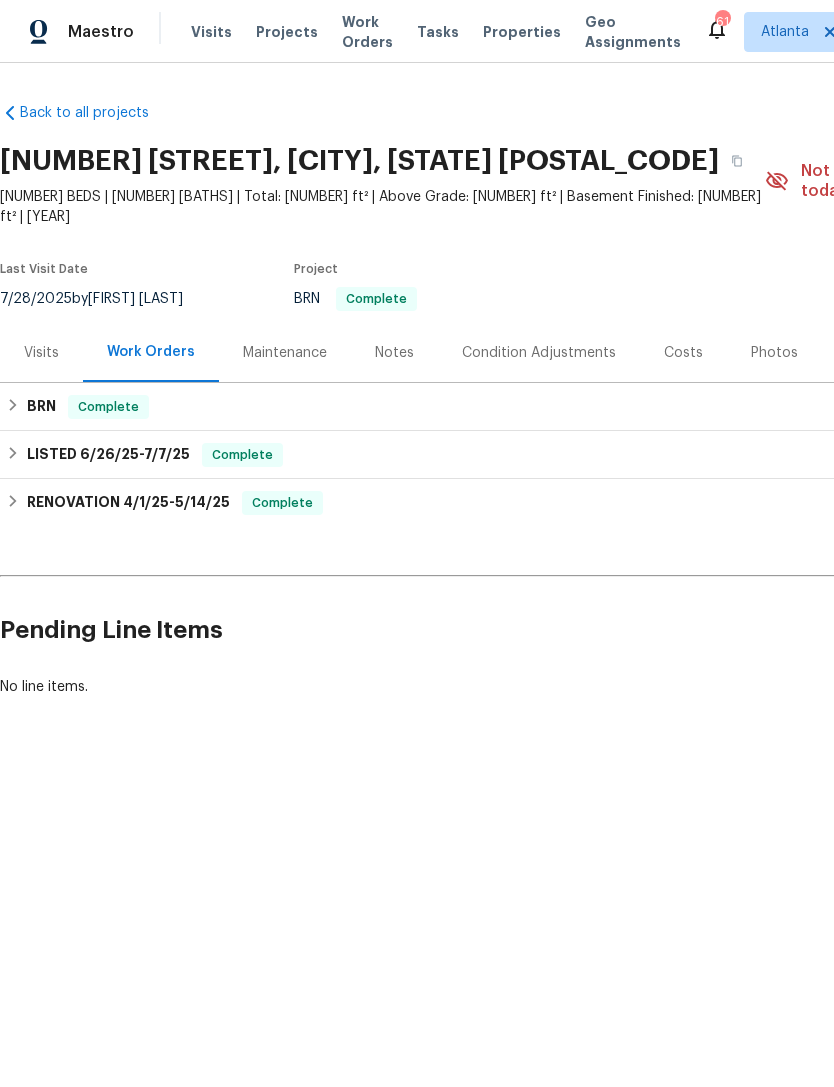 click on "Visits" at bounding box center (41, 353) 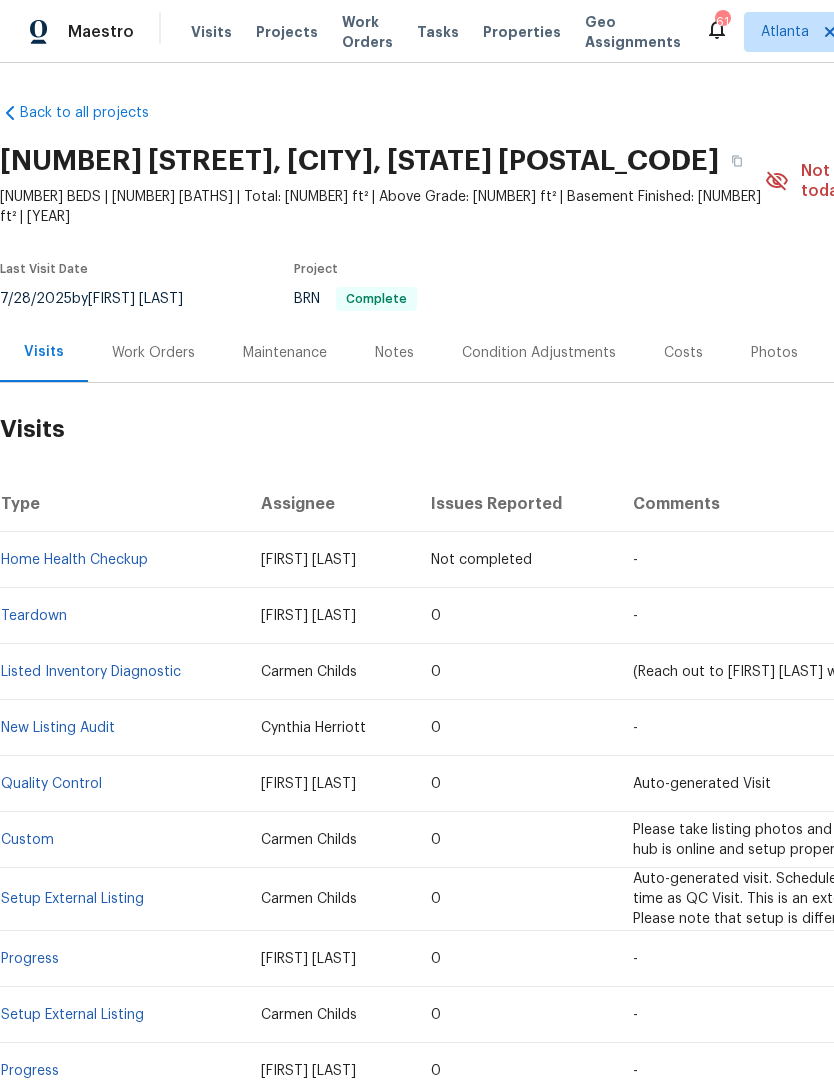 click on "Costs" at bounding box center [683, 353] 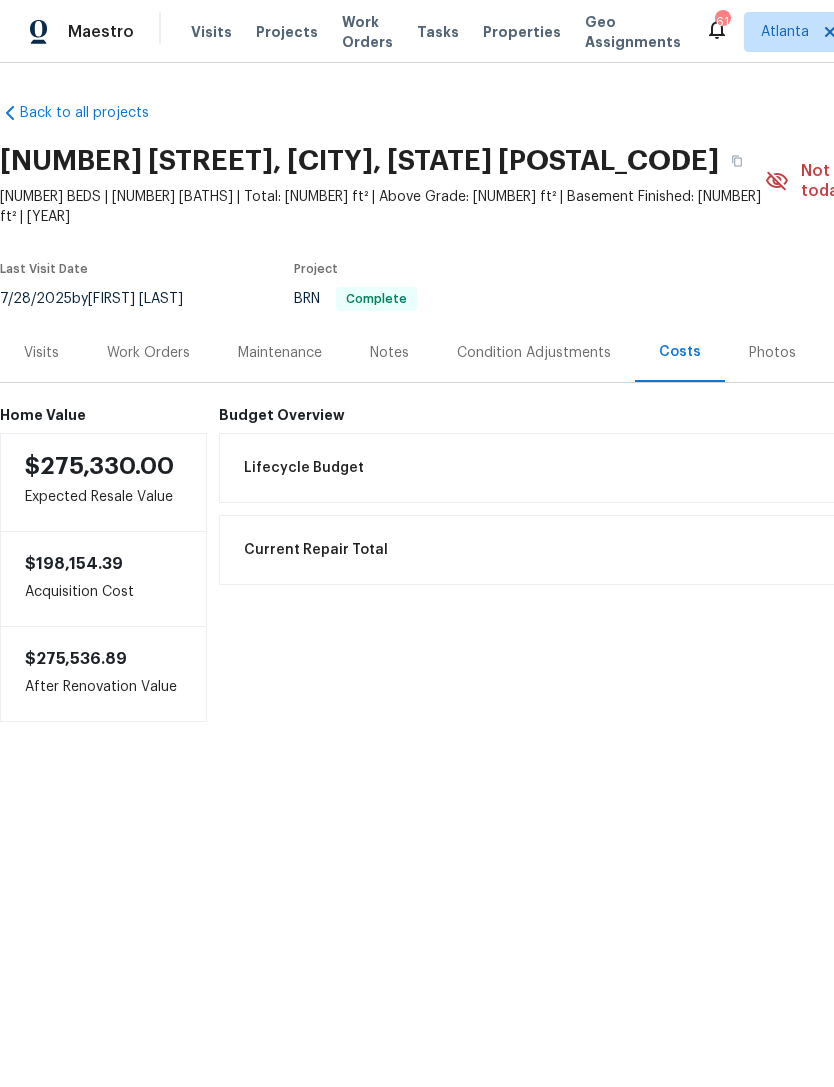 scroll, scrollTop: 0, scrollLeft: 0, axis: both 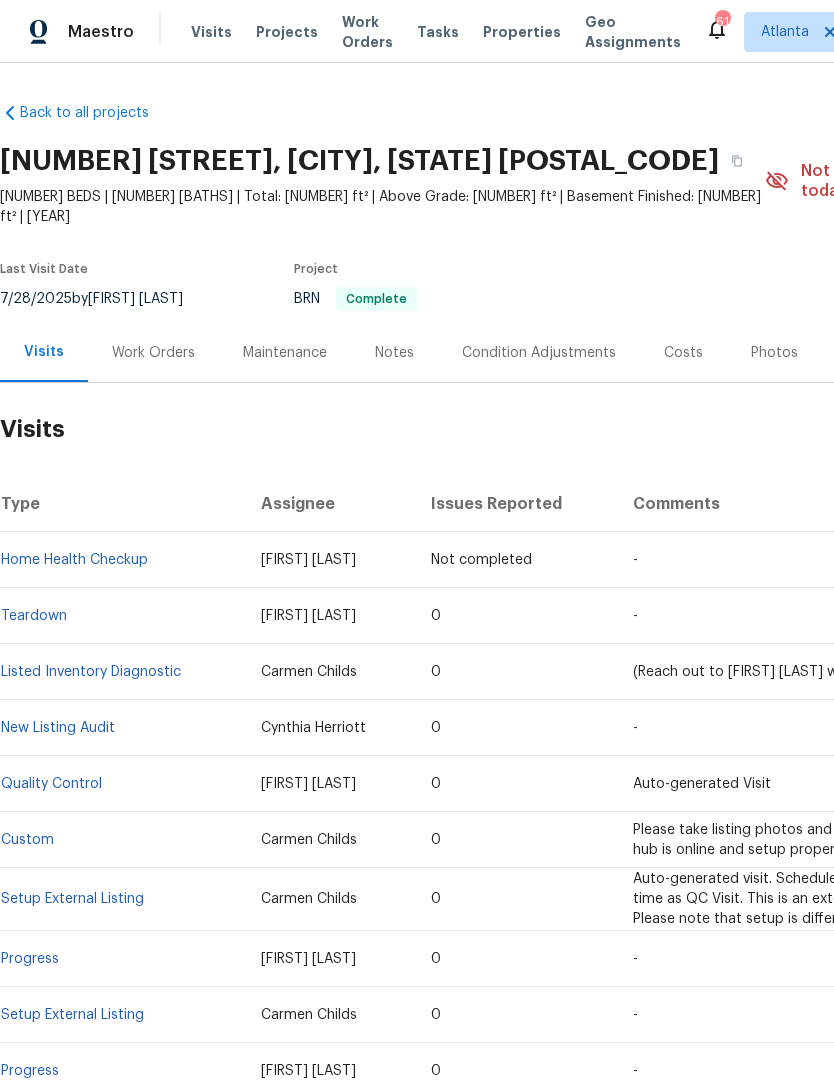 click on "Work Orders" at bounding box center [153, 353] 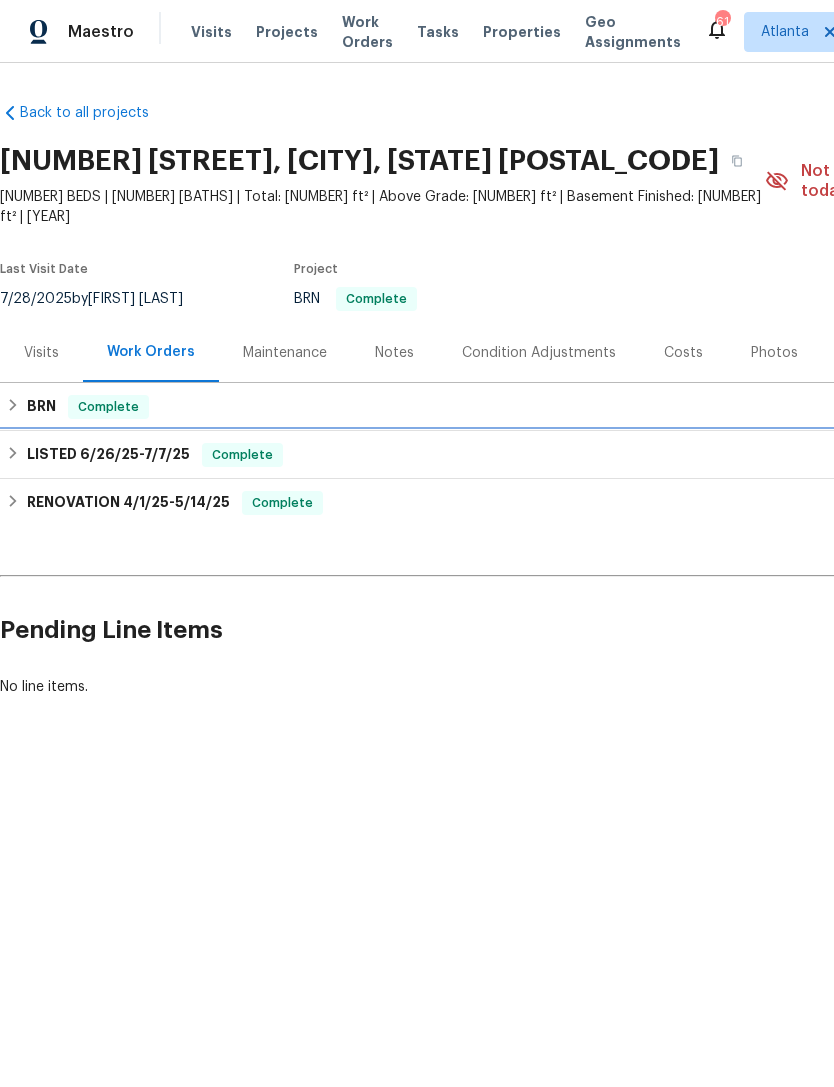 click on "LISTED   [DATE]  -  [DATE]" at bounding box center (108, 455) 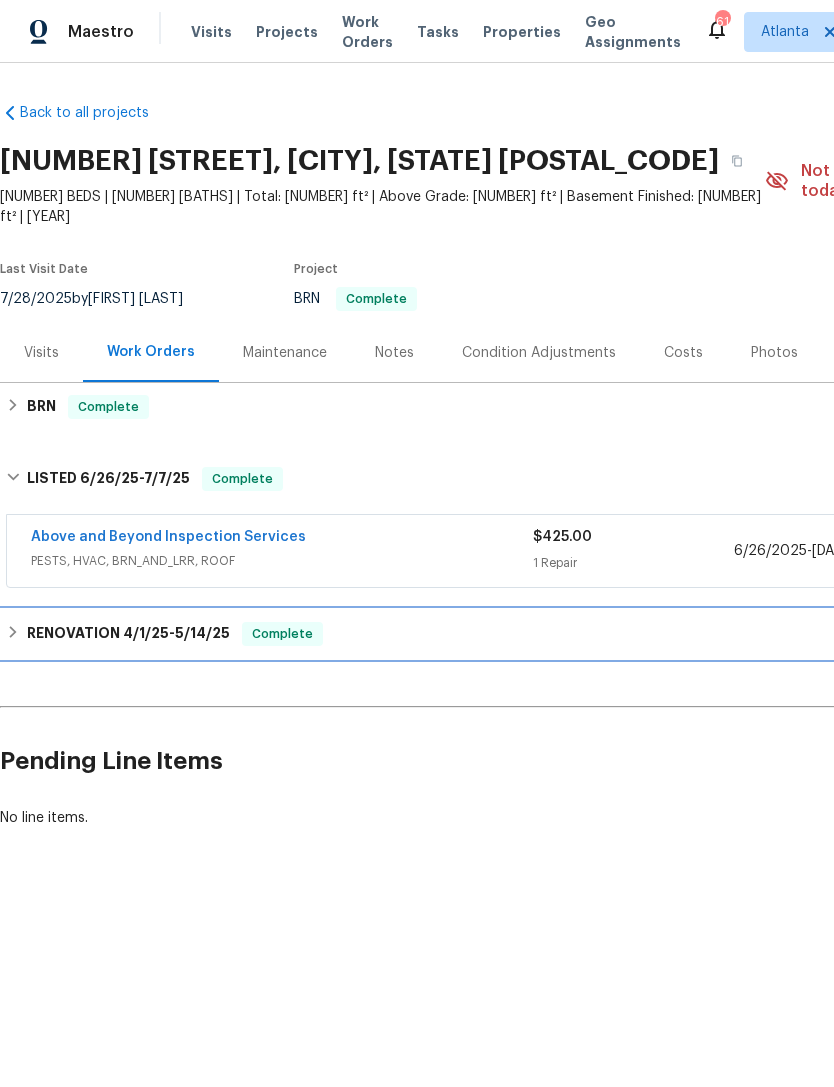 click on "RENOVATION   [DATE]  -  [DATE]" at bounding box center (128, 634) 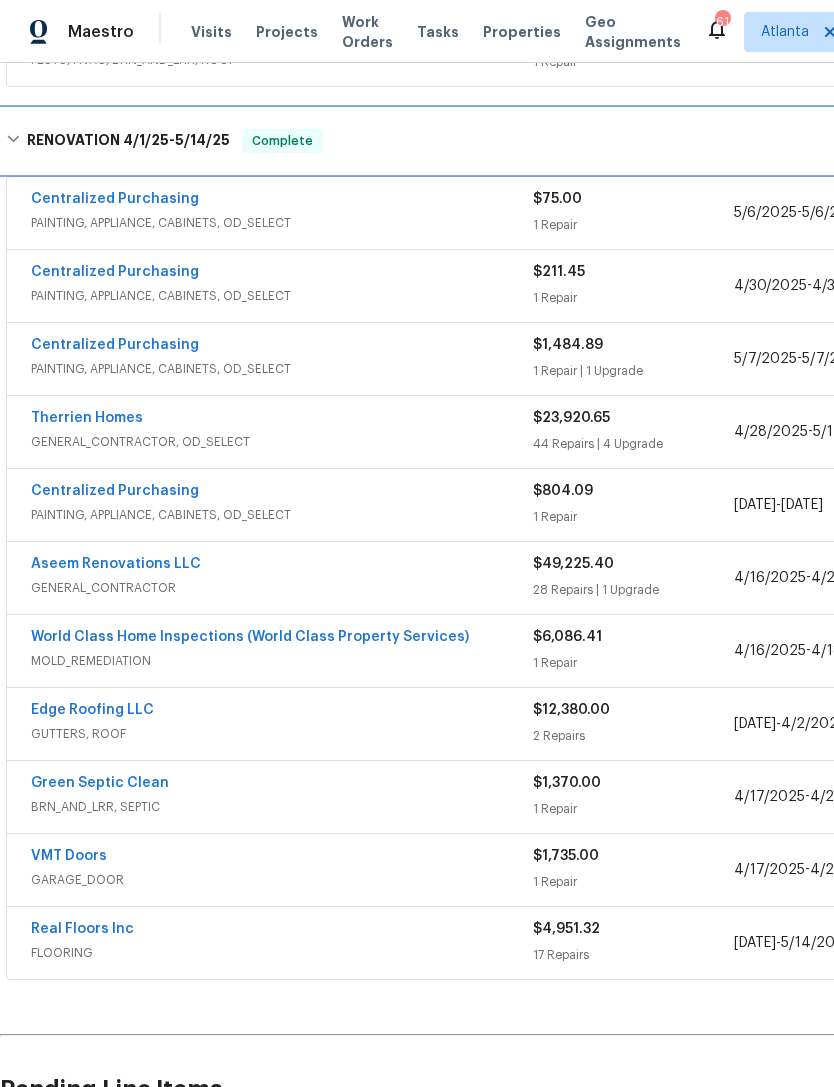 scroll, scrollTop: 501, scrollLeft: 0, axis: vertical 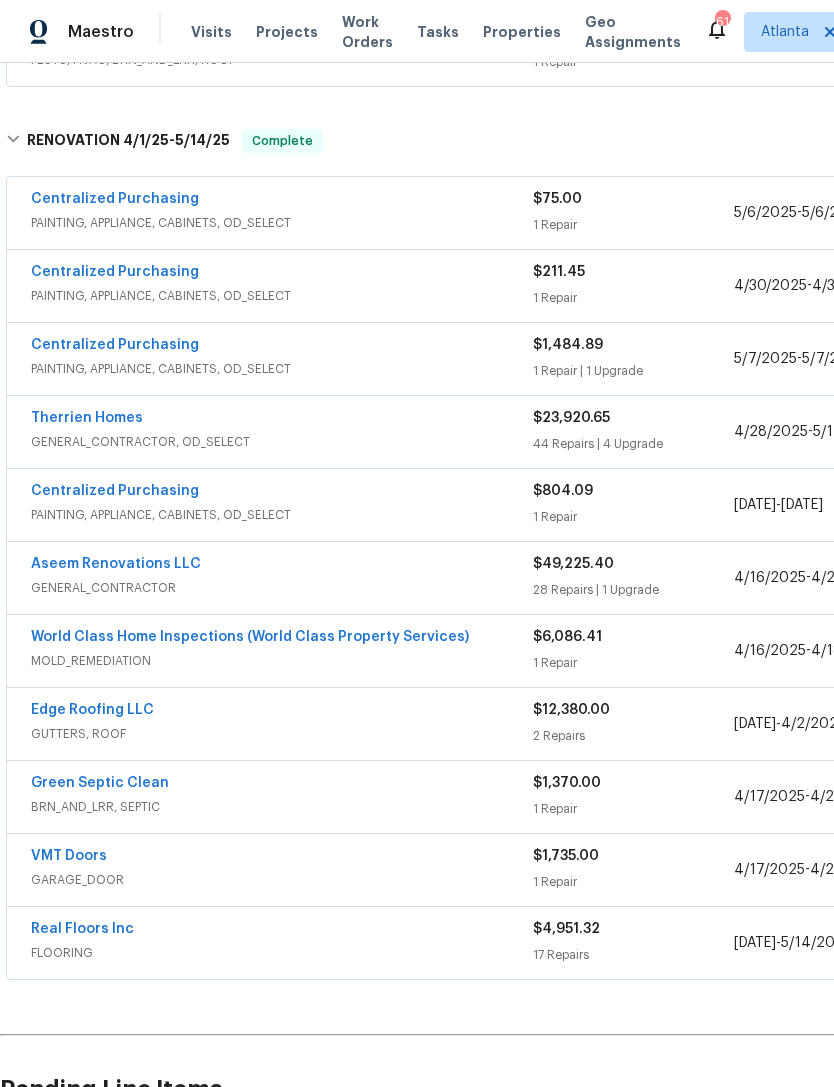 click on "Aseem Renovations LLC" at bounding box center [116, 564] 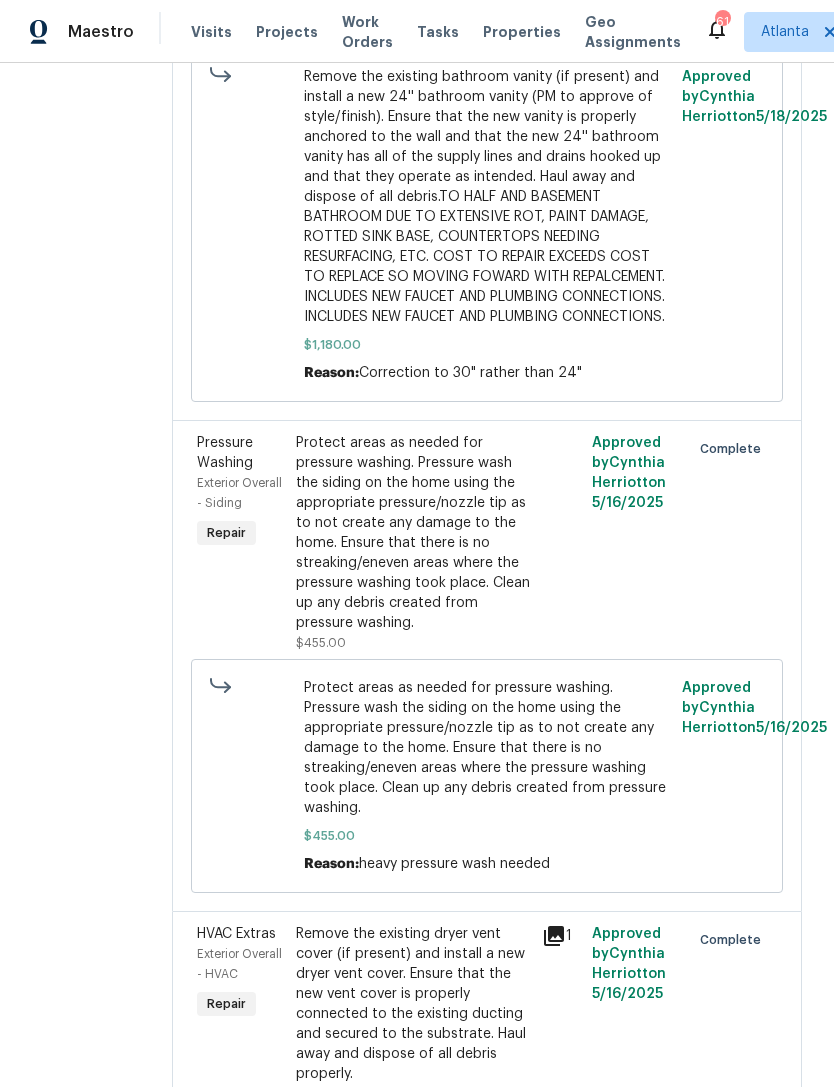 scroll, scrollTop: 10601, scrollLeft: 0, axis: vertical 